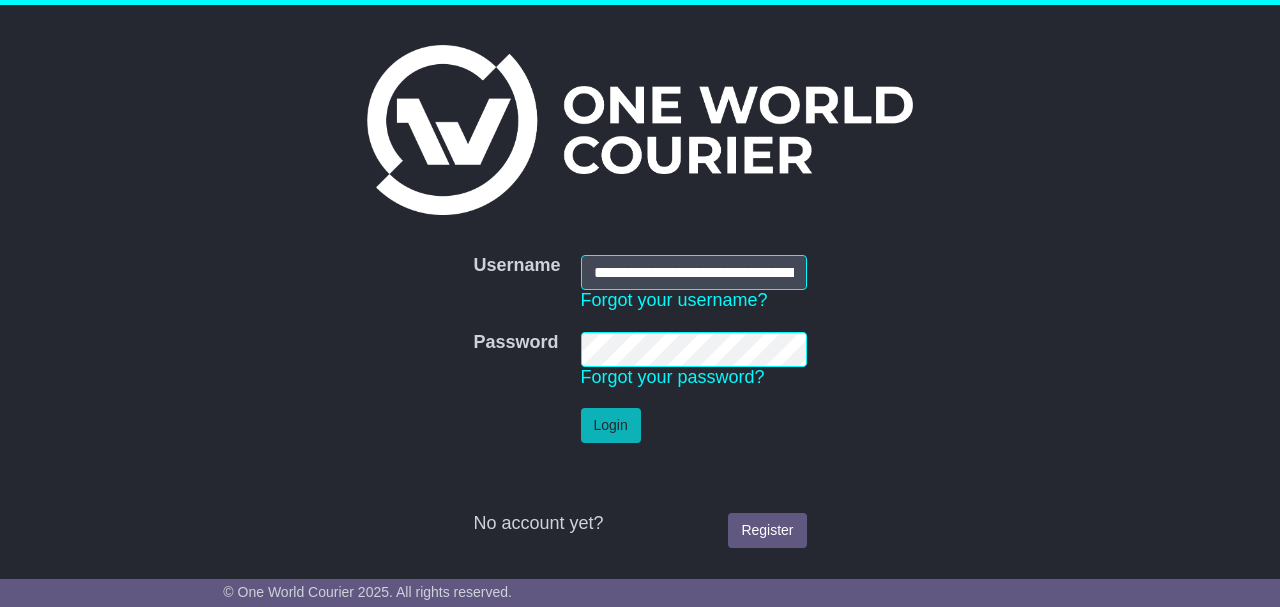 scroll, scrollTop: 0, scrollLeft: 0, axis: both 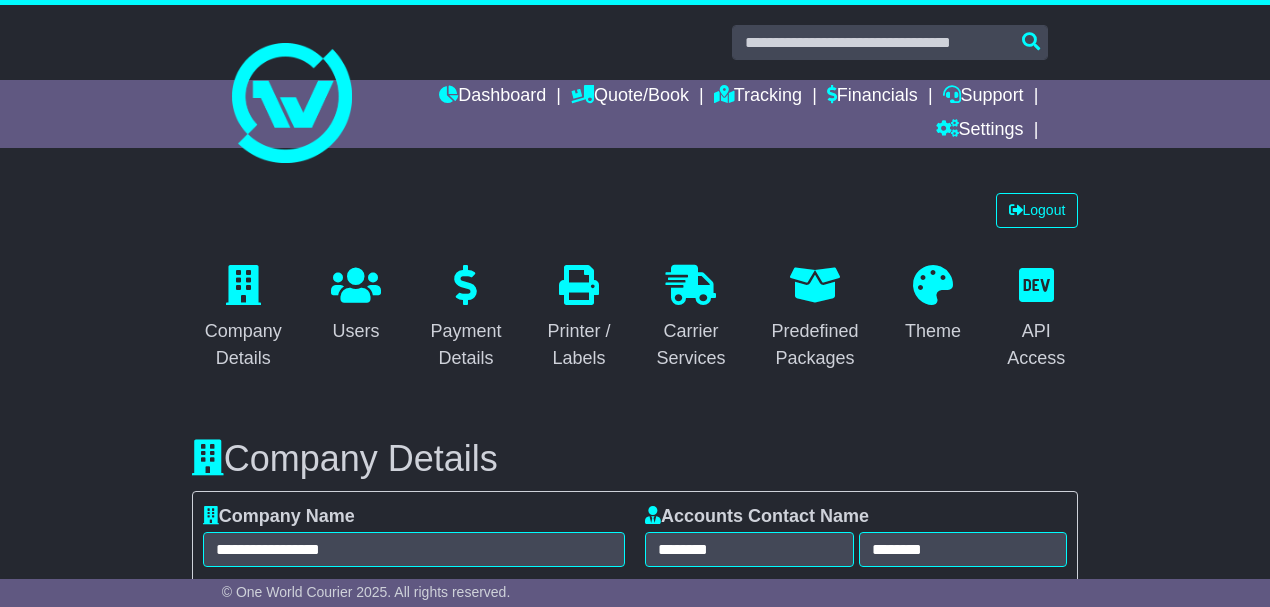 select on "**********" 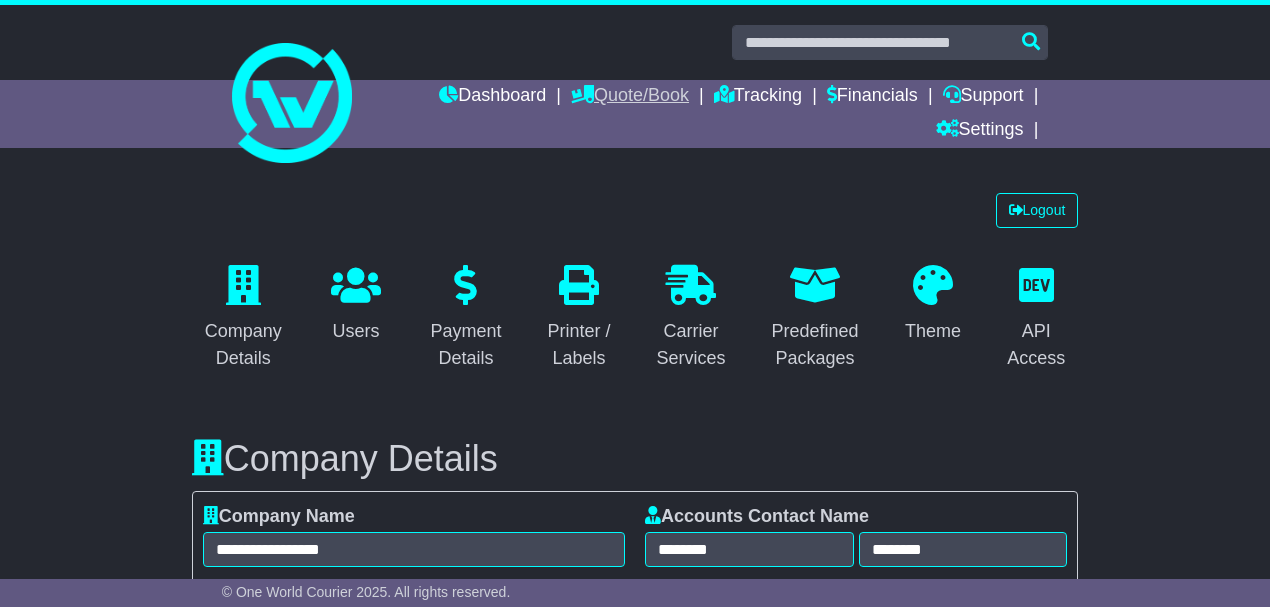 click on "Quote/Book" at bounding box center (630, 97) 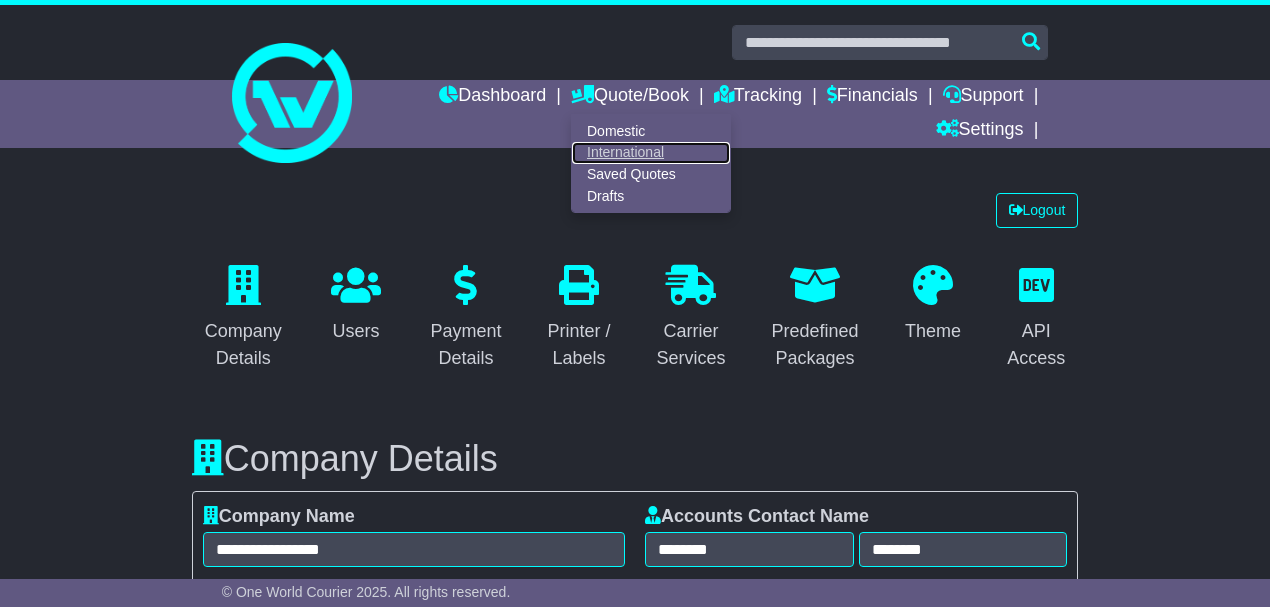 click on "International" at bounding box center (651, 153) 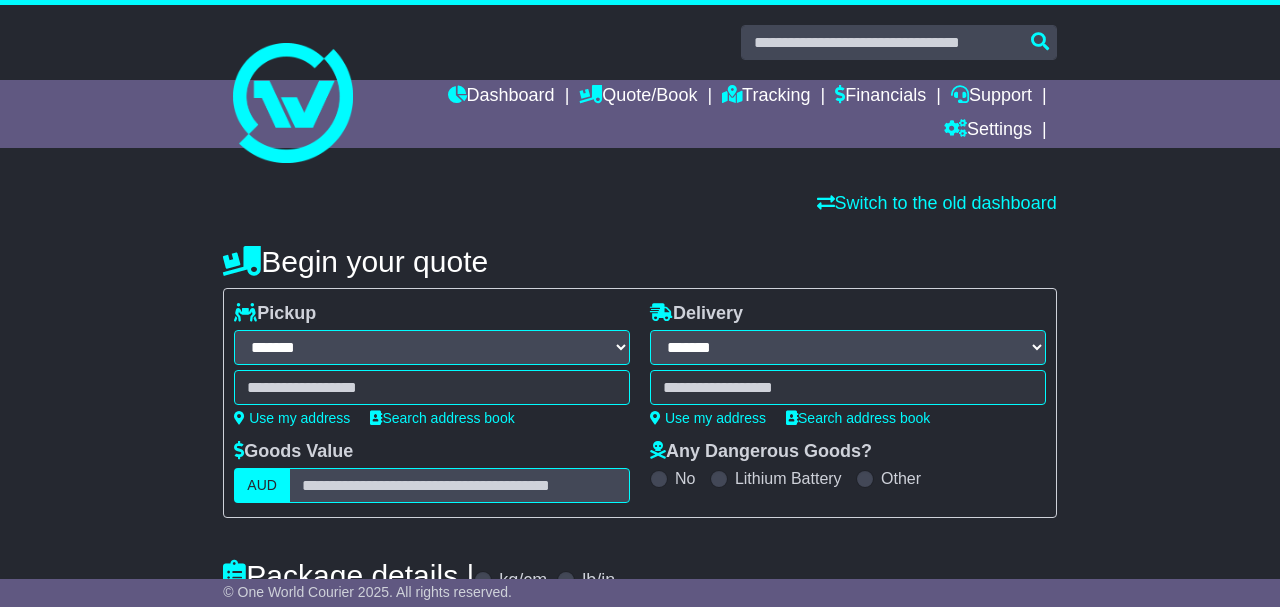 select on "**" 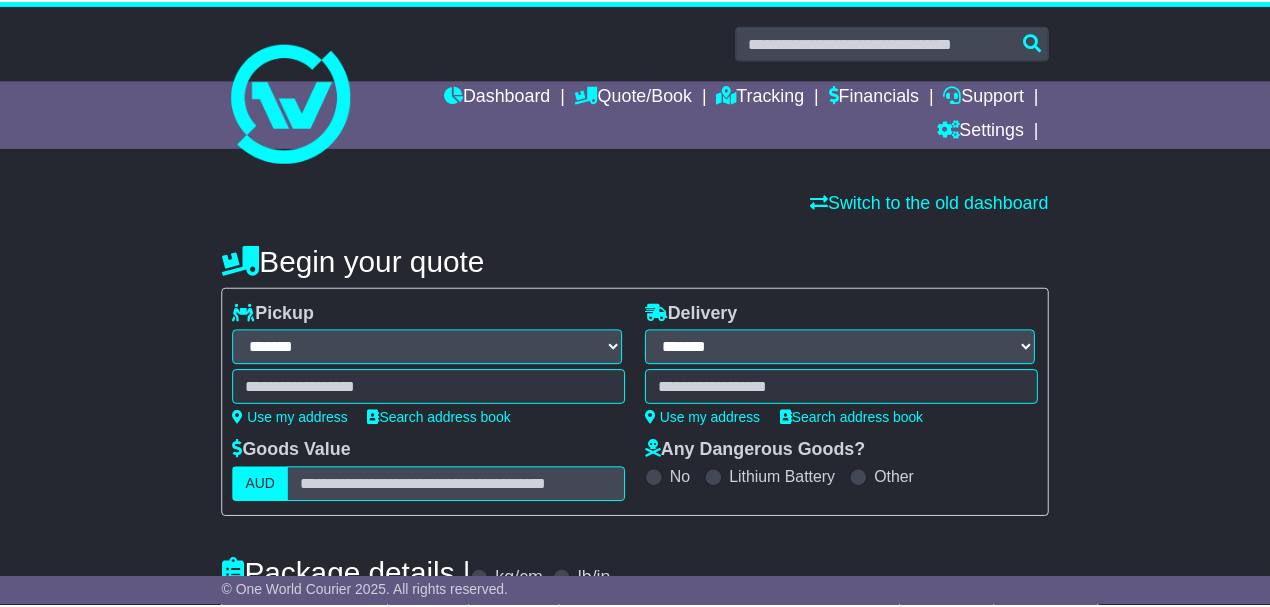 scroll, scrollTop: 0, scrollLeft: 0, axis: both 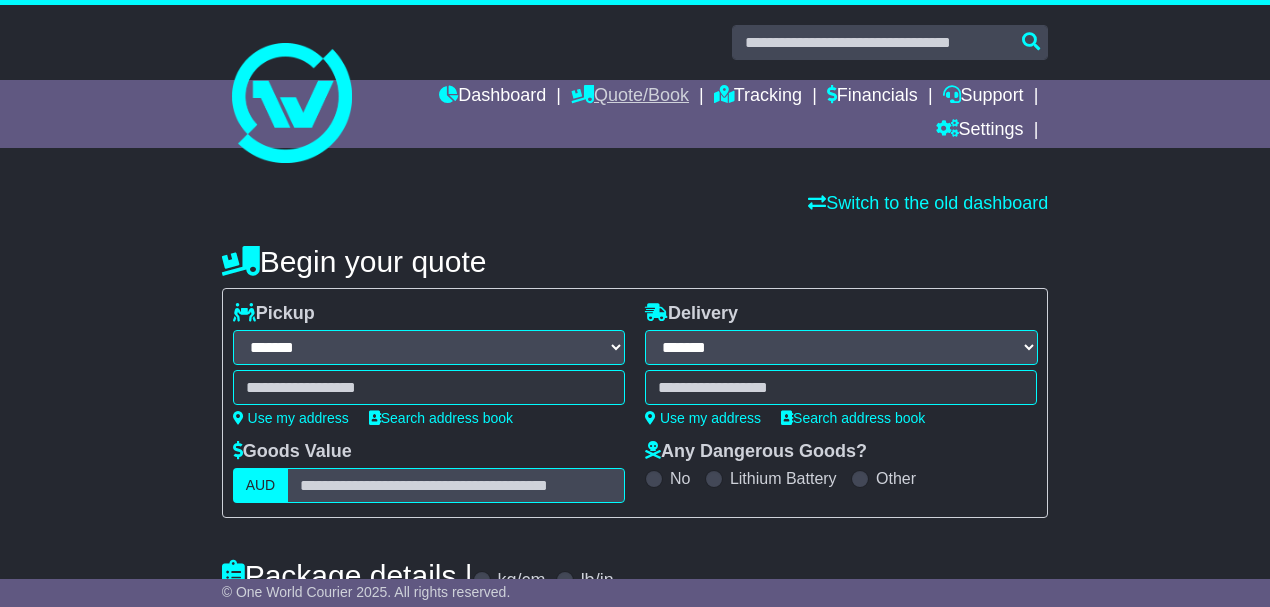 click on "Quote/Book" at bounding box center (630, 97) 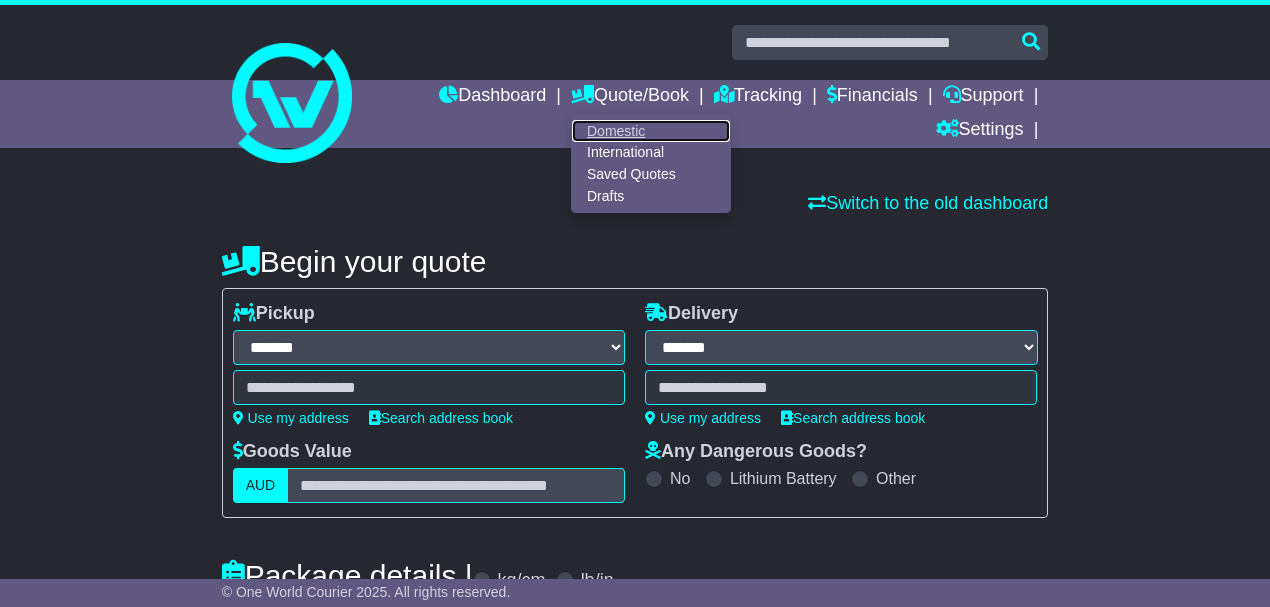 click on "Domestic" at bounding box center (651, 131) 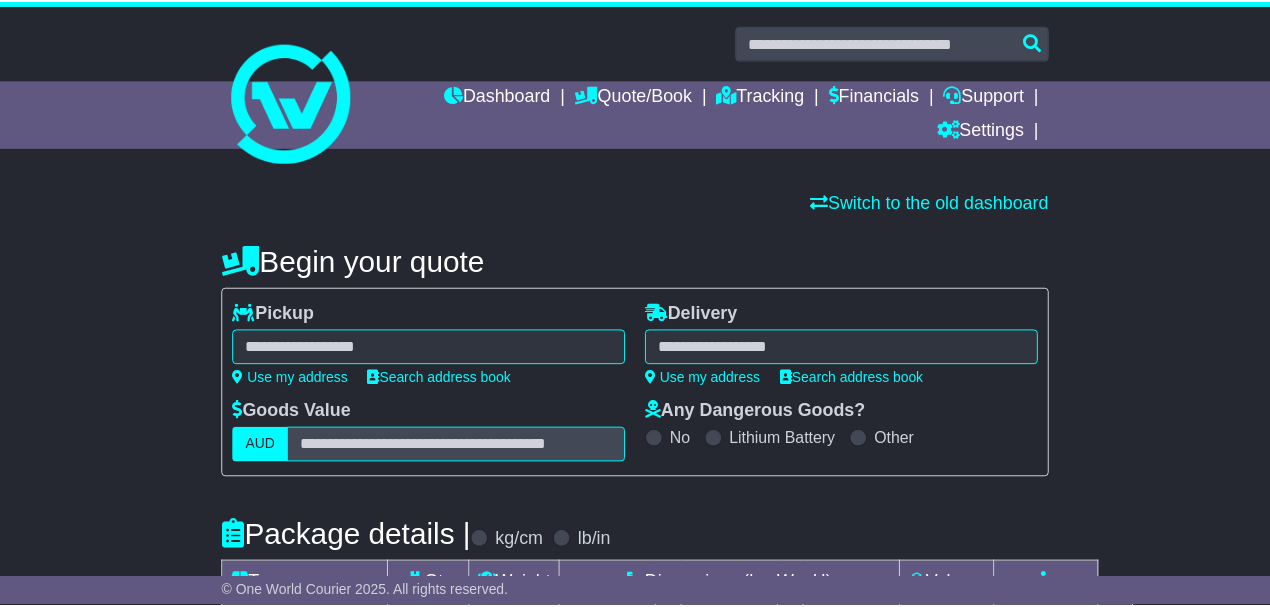 scroll, scrollTop: 0, scrollLeft: 0, axis: both 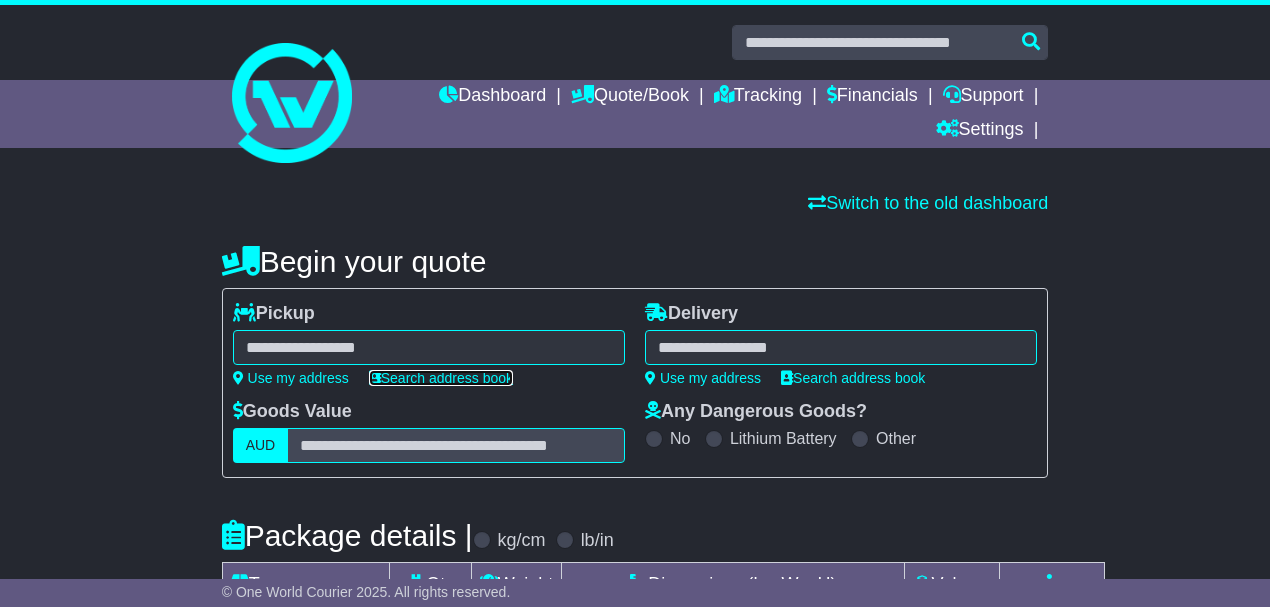 click on "Search address book" at bounding box center [441, 378] 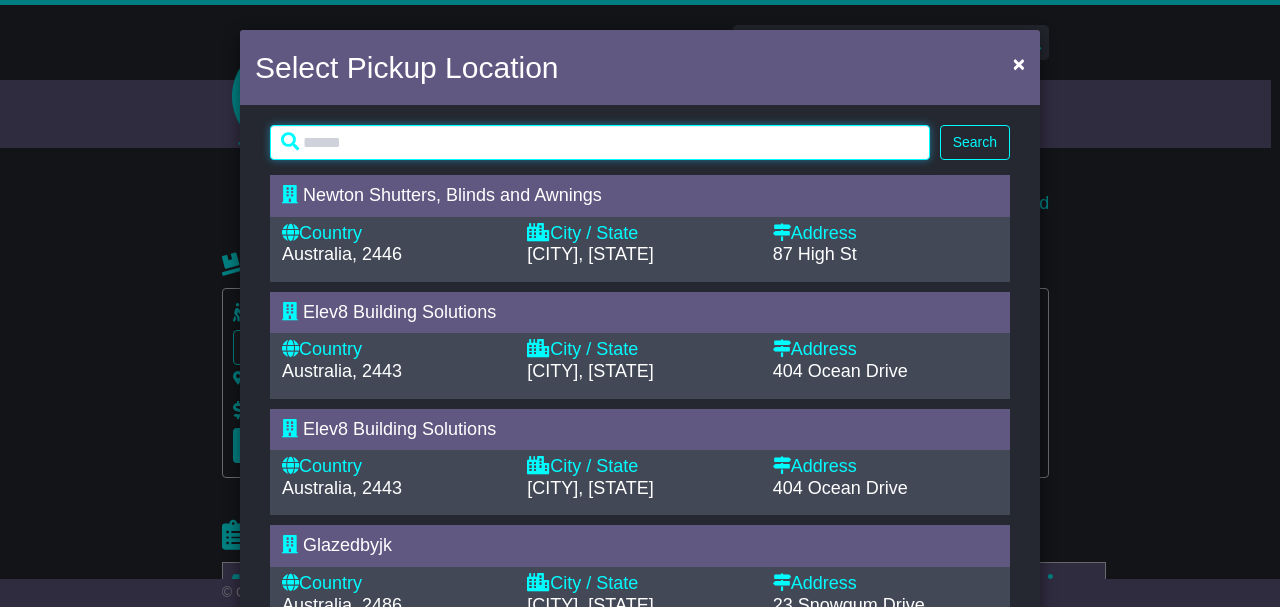 click at bounding box center (600, 142) 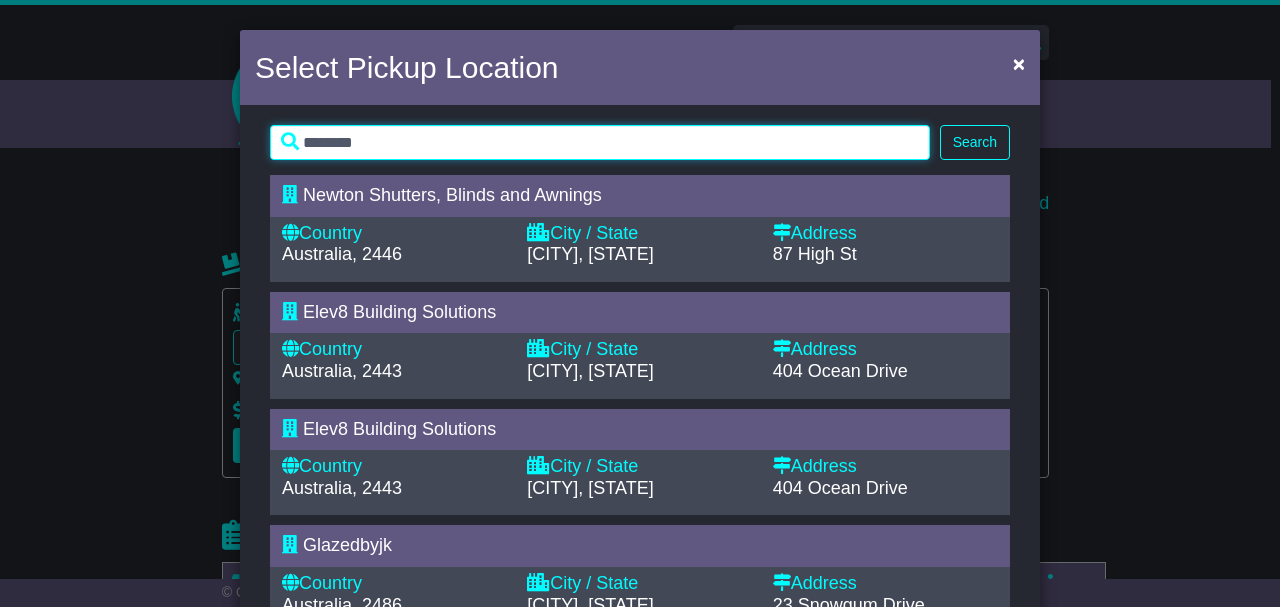 type on "********" 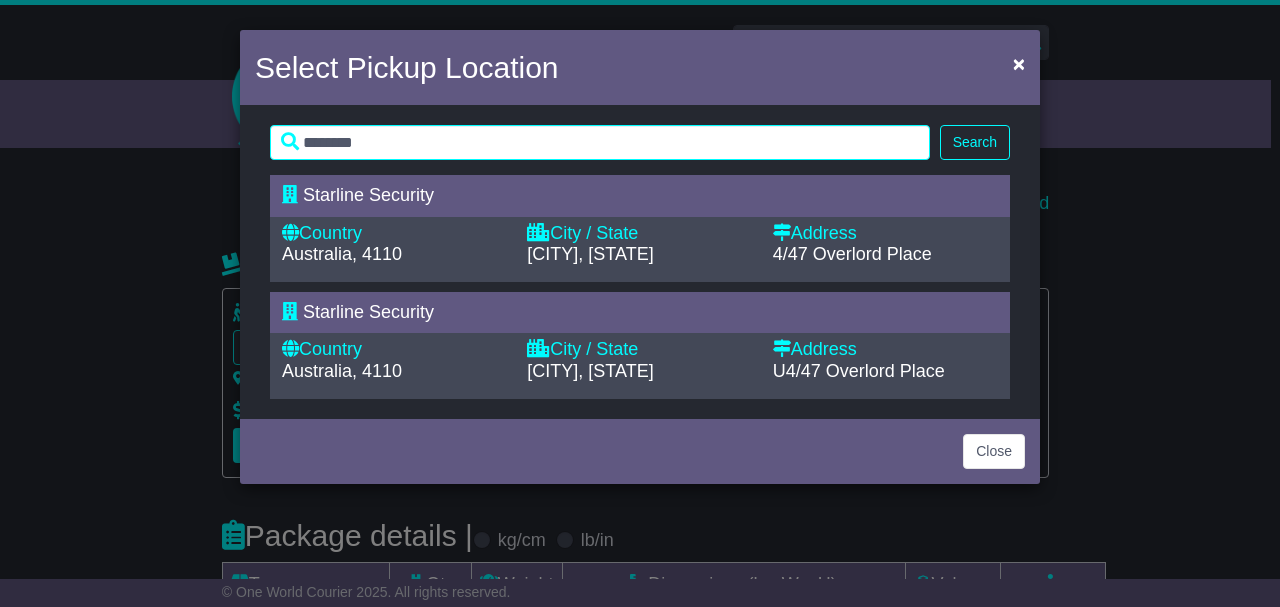 click on "Country
Australia, 4110" at bounding box center (394, 244) 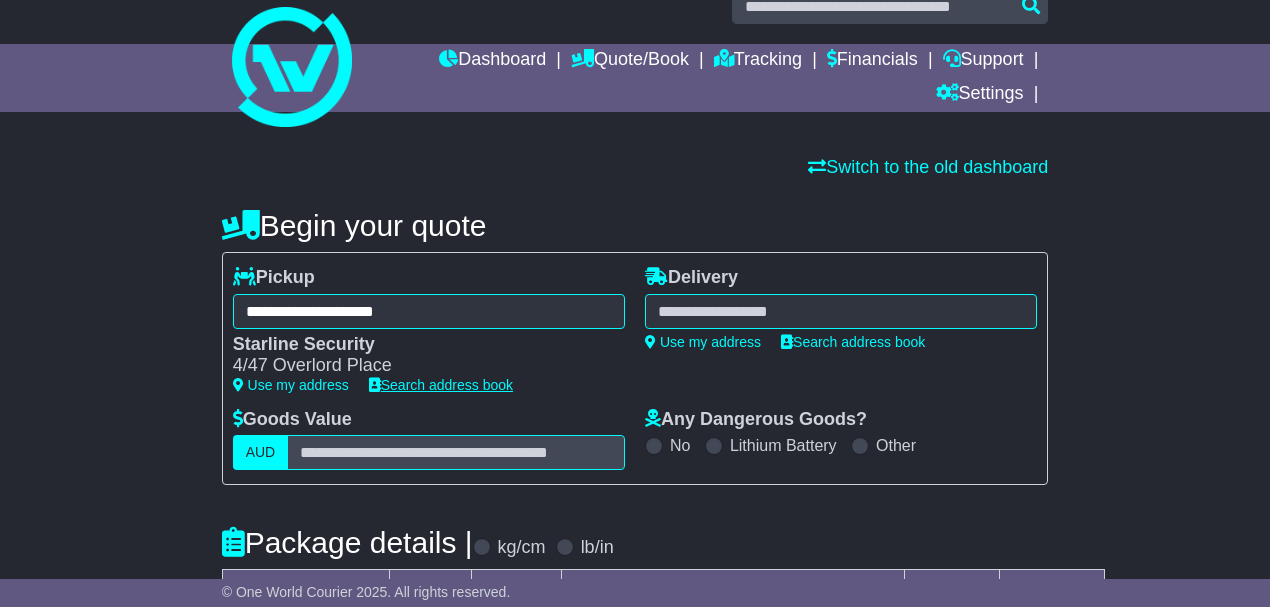 scroll, scrollTop: 66, scrollLeft: 0, axis: vertical 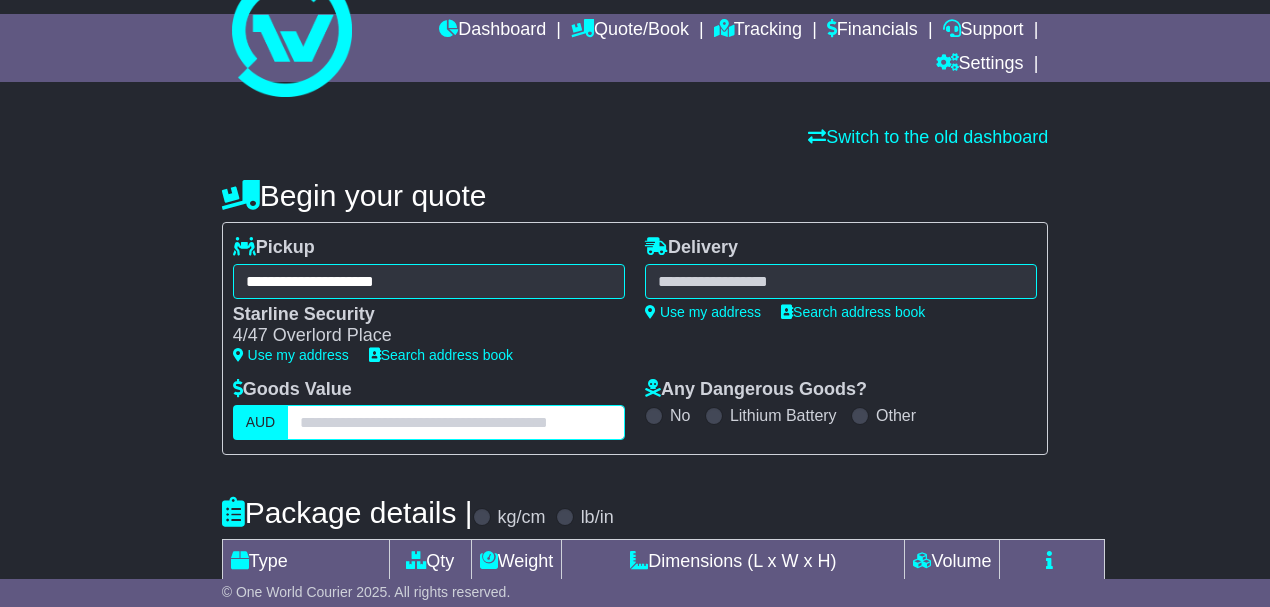 click at bounding box center (456, 422) 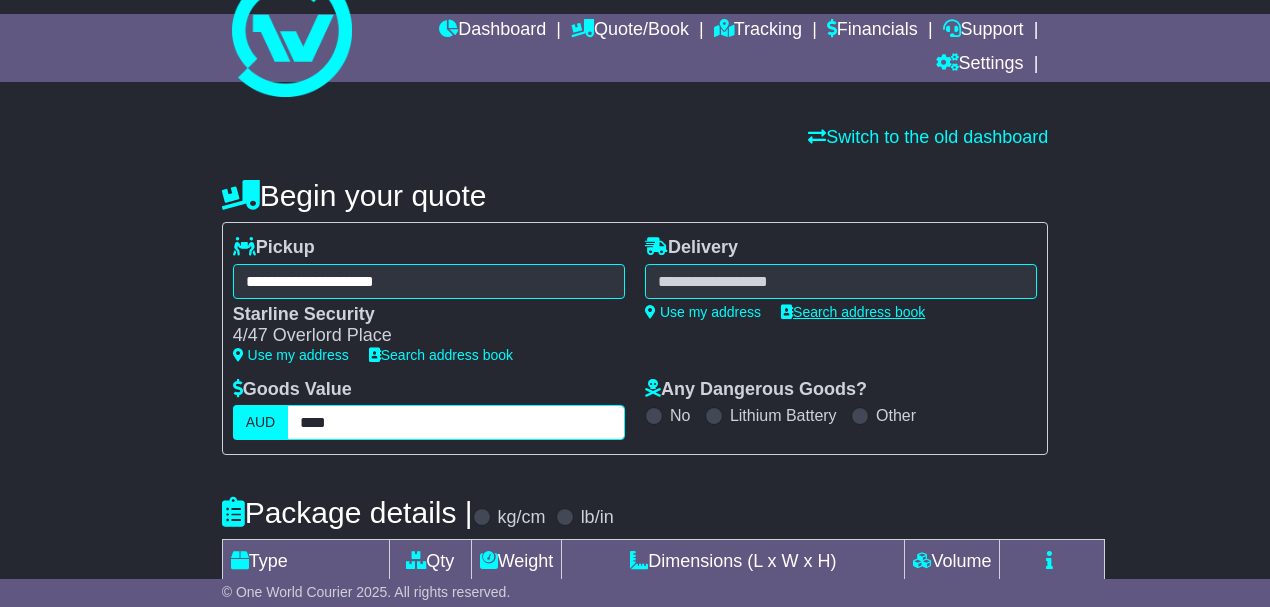 type on "****" 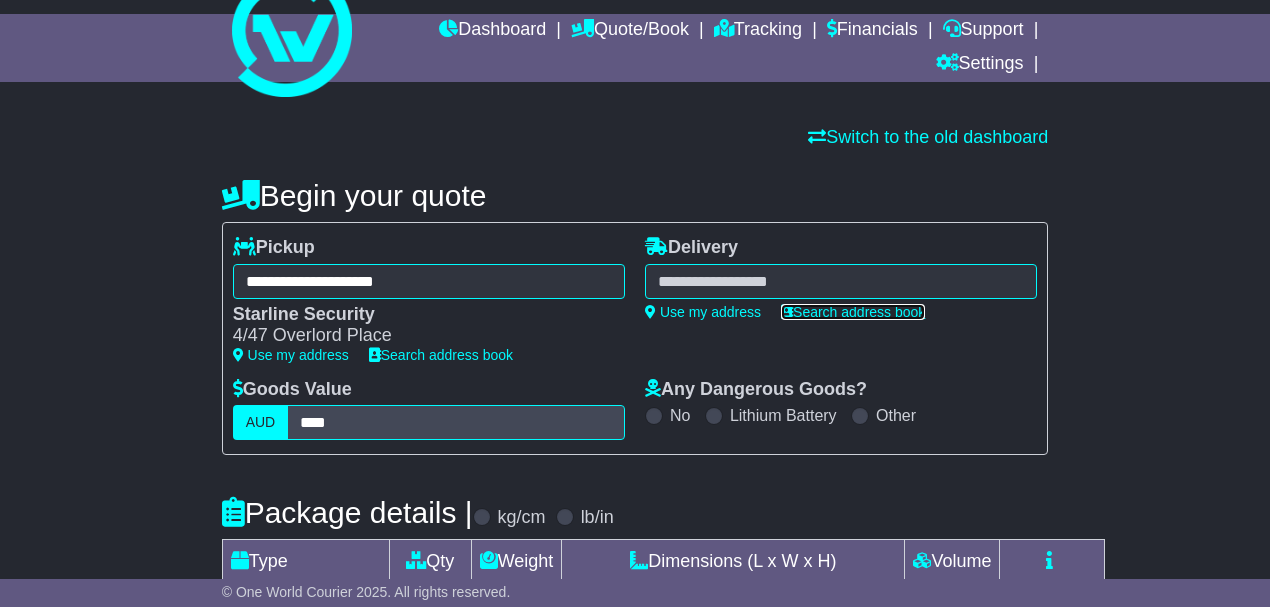 click on "Search address book" at bounding box center [853, 312] 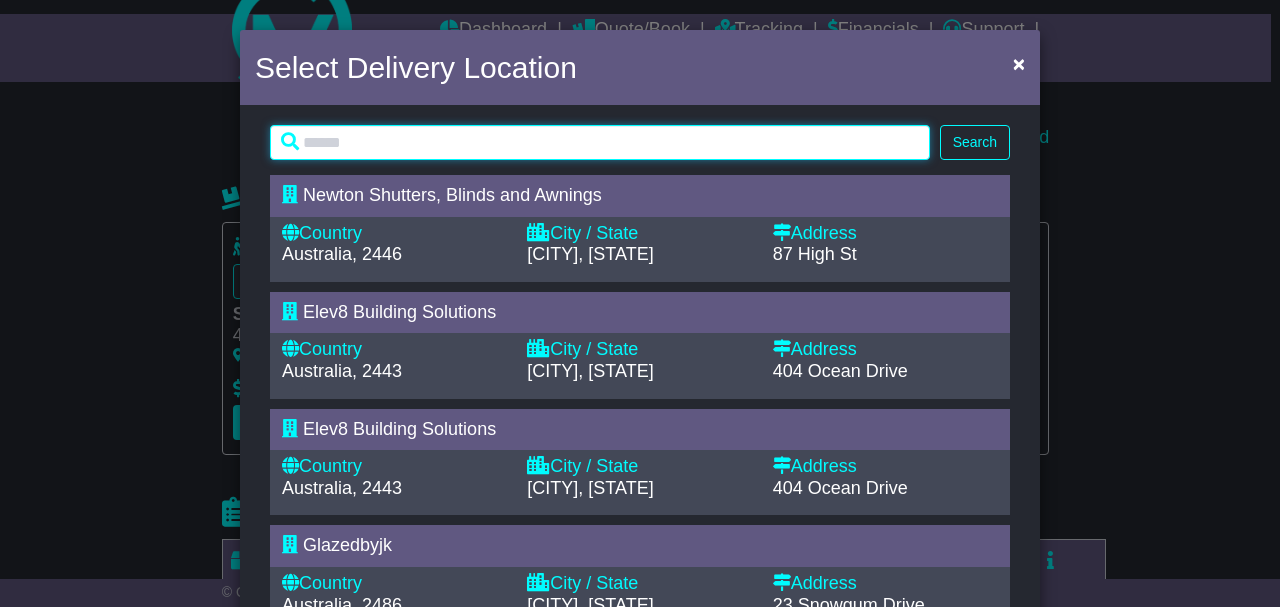 click at bounding box center (600, 142) 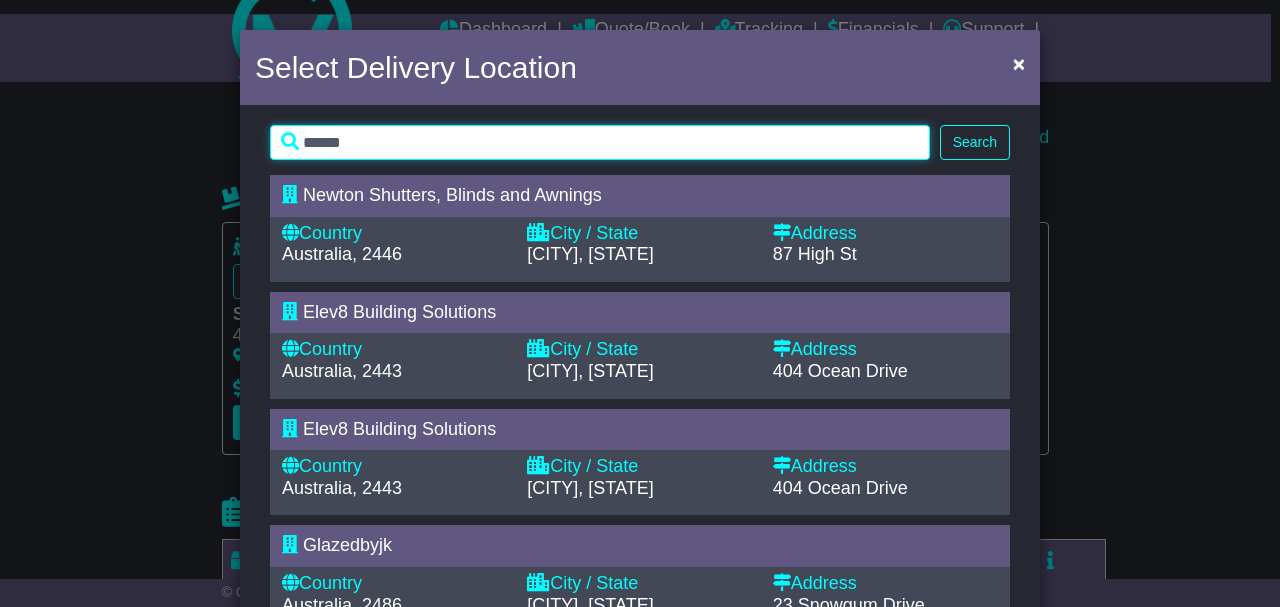 type on "******" 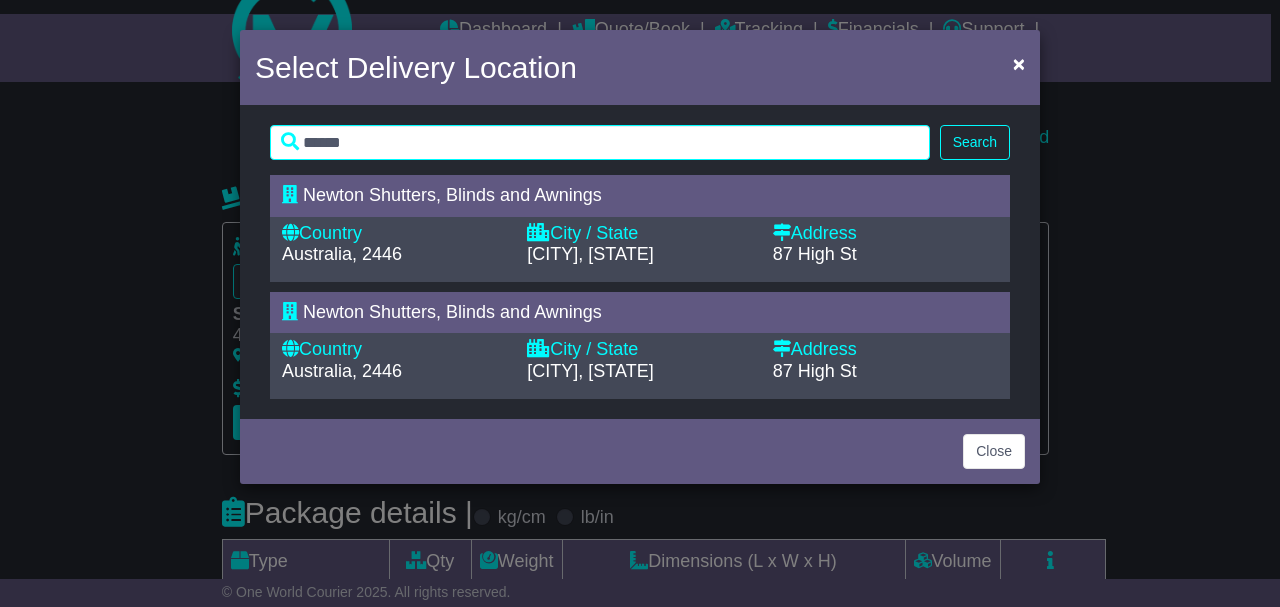 click on "WAUCHOPE, NSW" at bounding box center [590, 254] 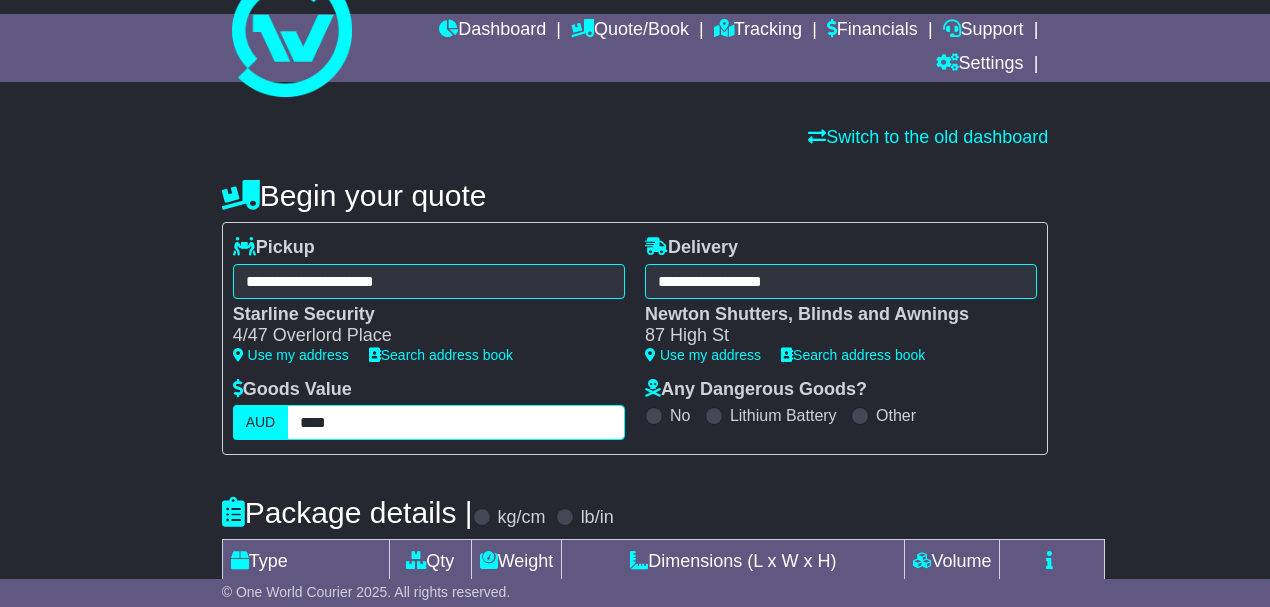 click on "****" at bounding box center (456, 422) 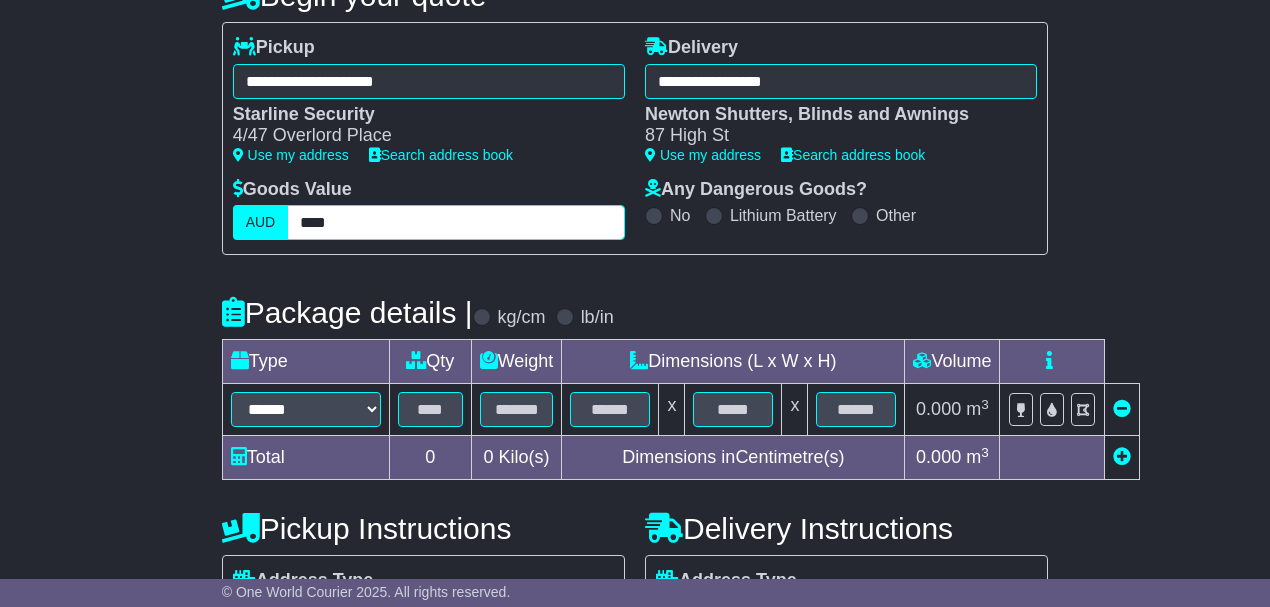 scroll, scrollTop: 266, scrollLeft: 0, axis: vertical 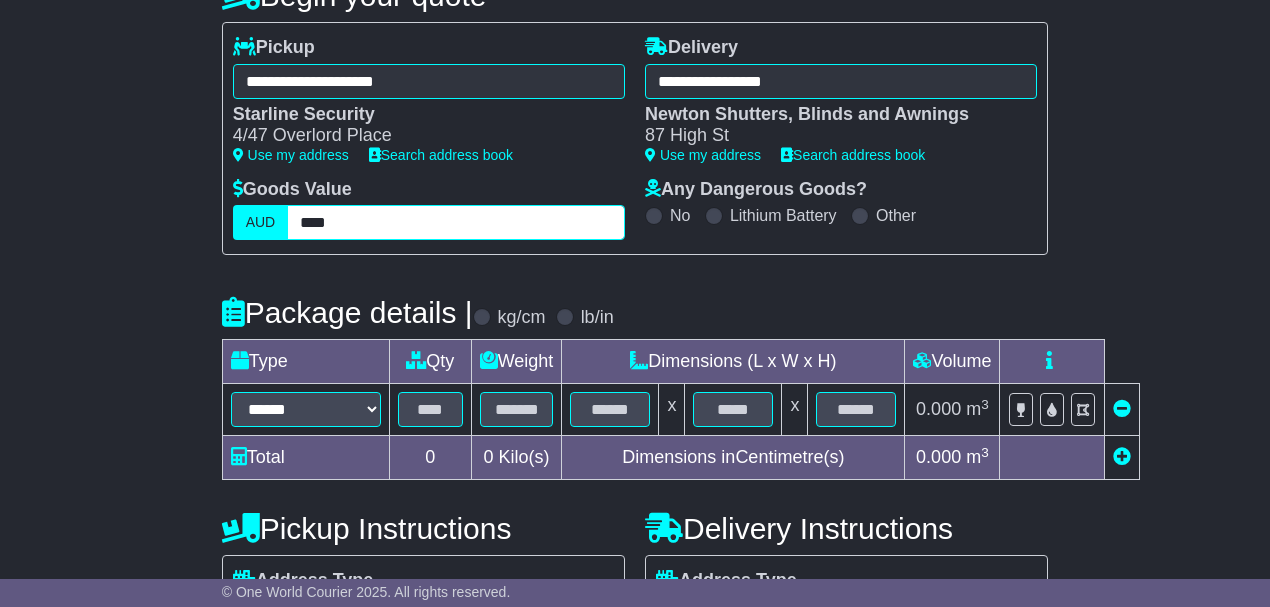 type on "****" 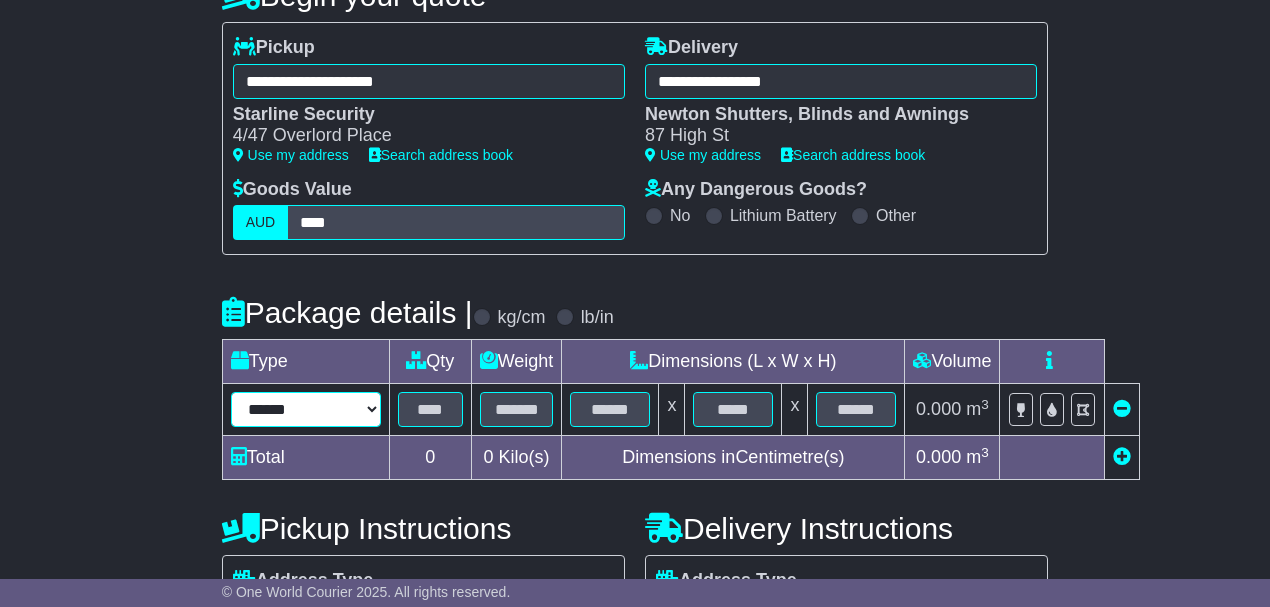 click on "****** ****** *** ******** ***** **** **** ****** *** *******" at bounding box center [306, 409] 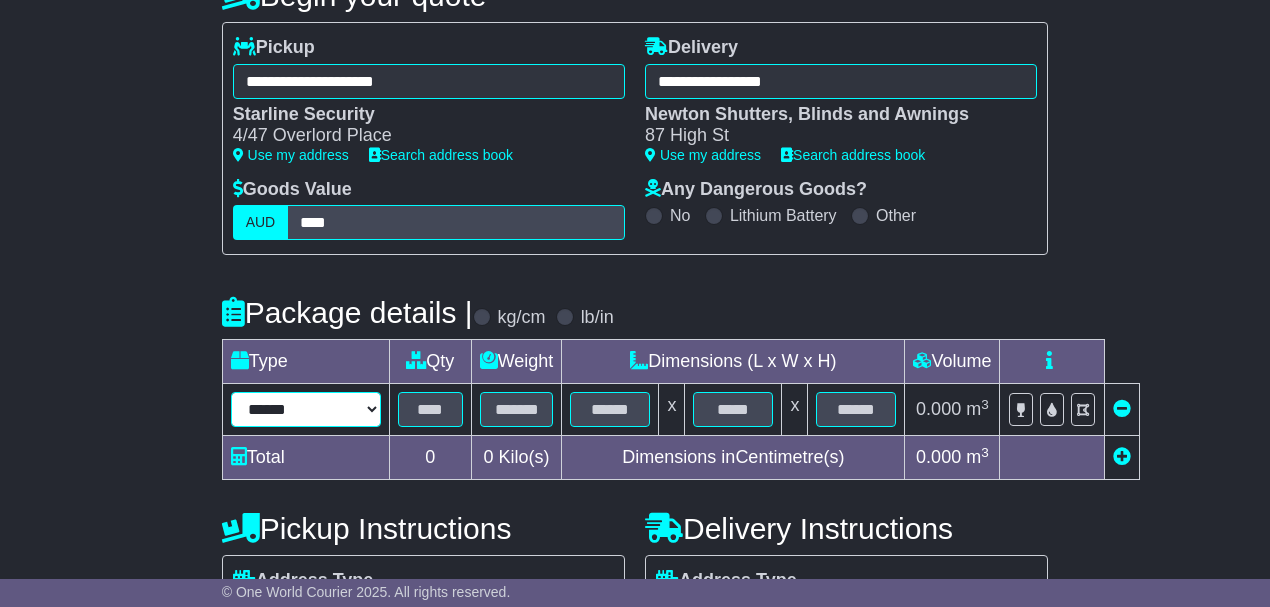 select on "***" 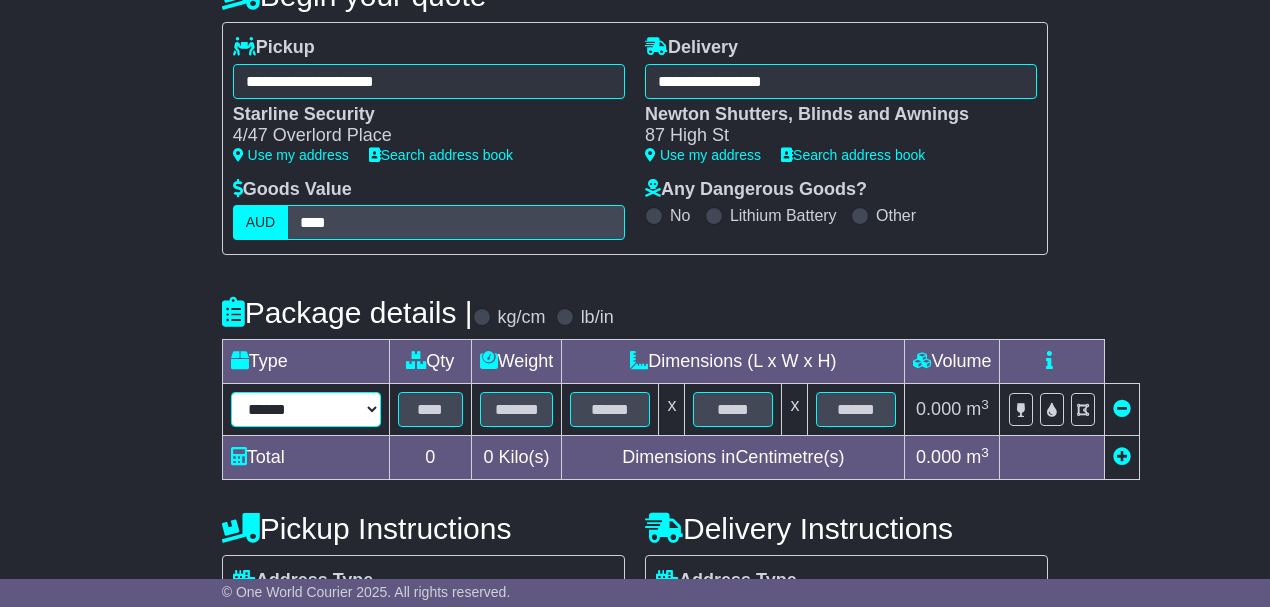 click on "****** ****** *** ******** ***** **** **** ****** *** *******" at bounding box center (306, 409) 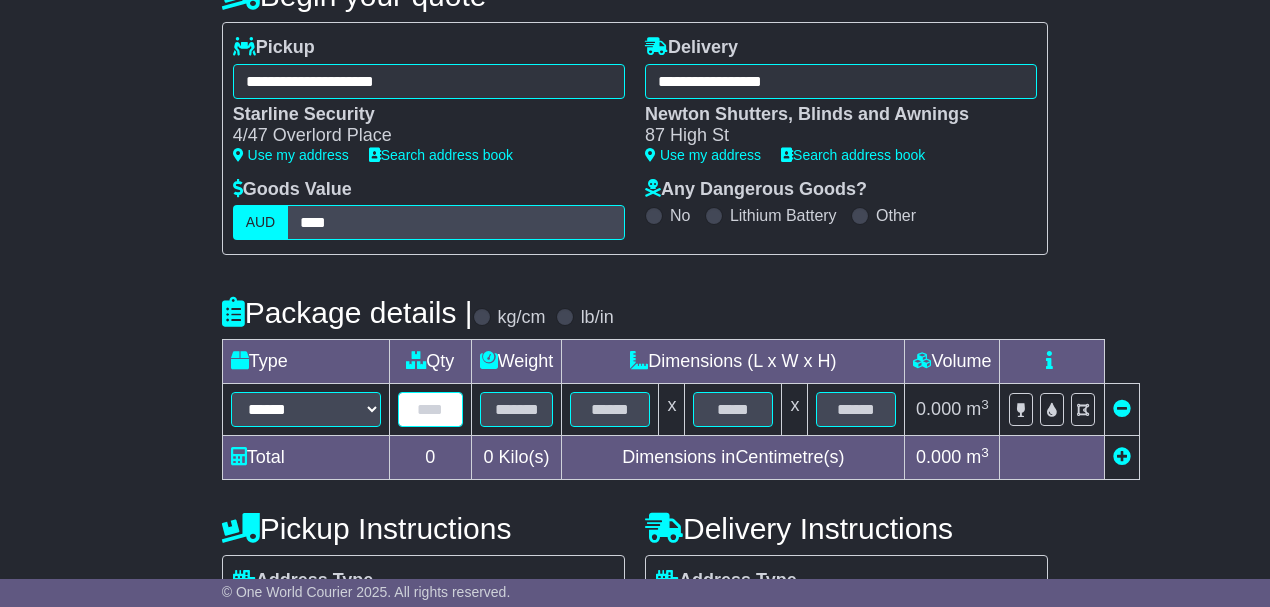click at bounding box center [430, 409] 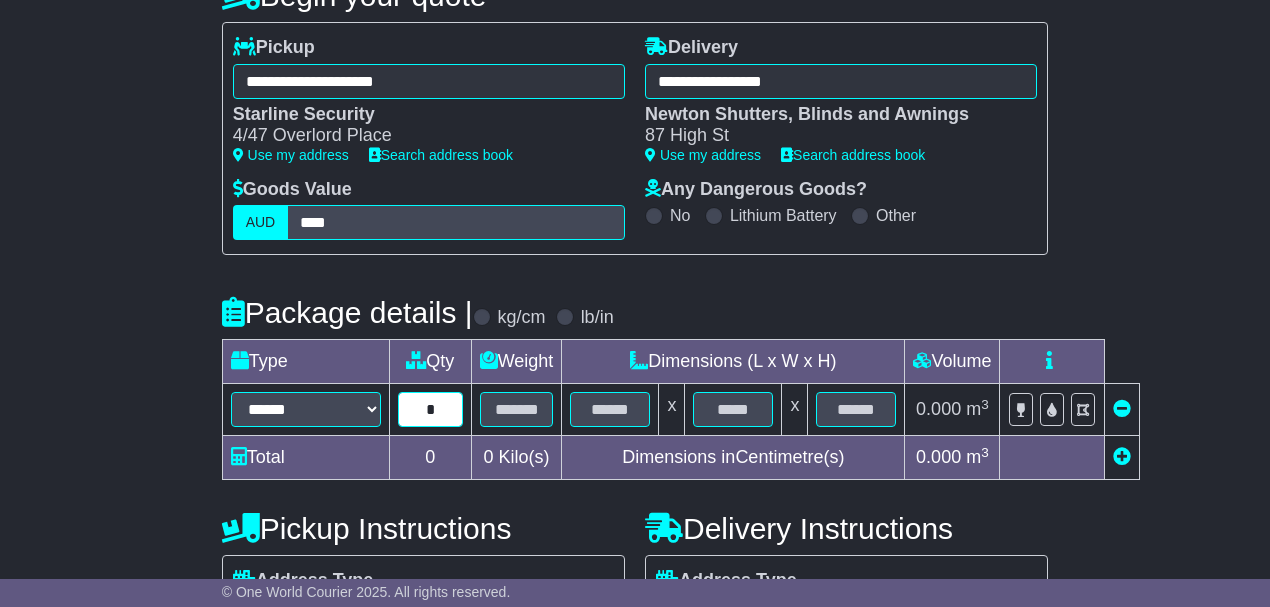 type on "*" 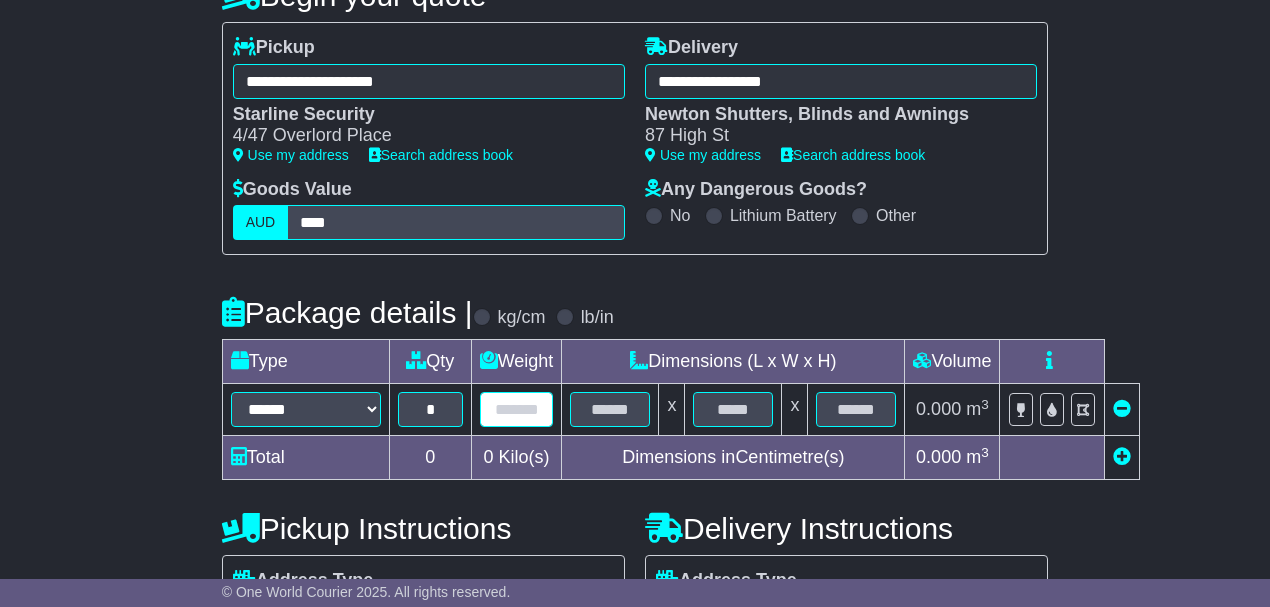 click at bounding box center (517, 409) 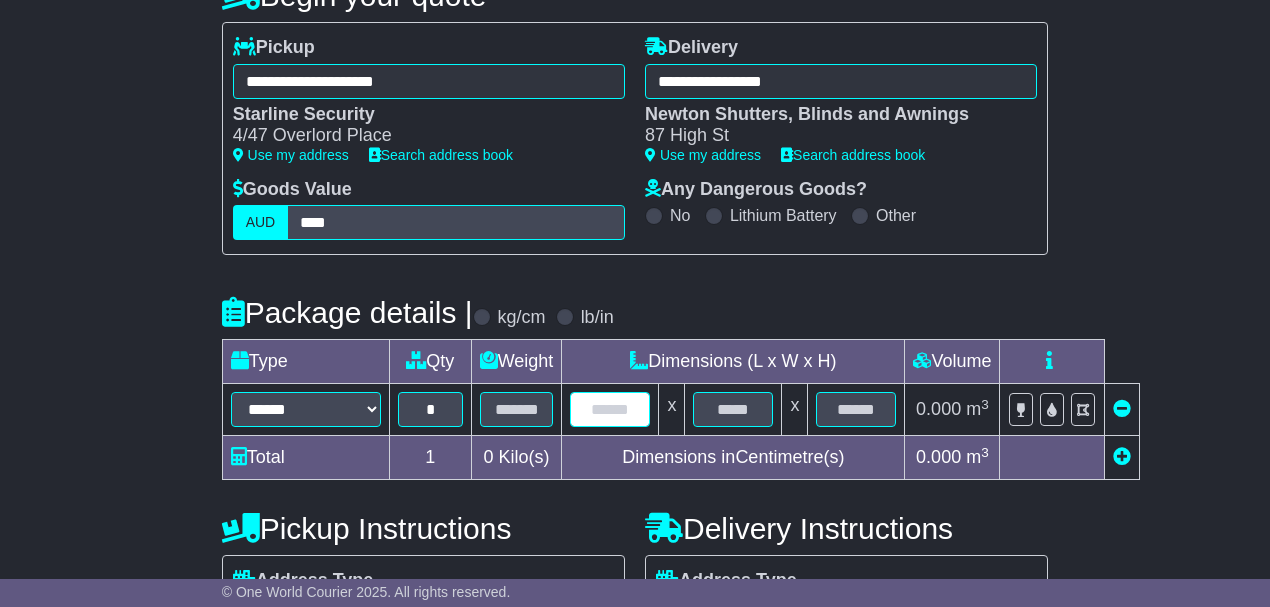 click at bounding box center [610, 409] 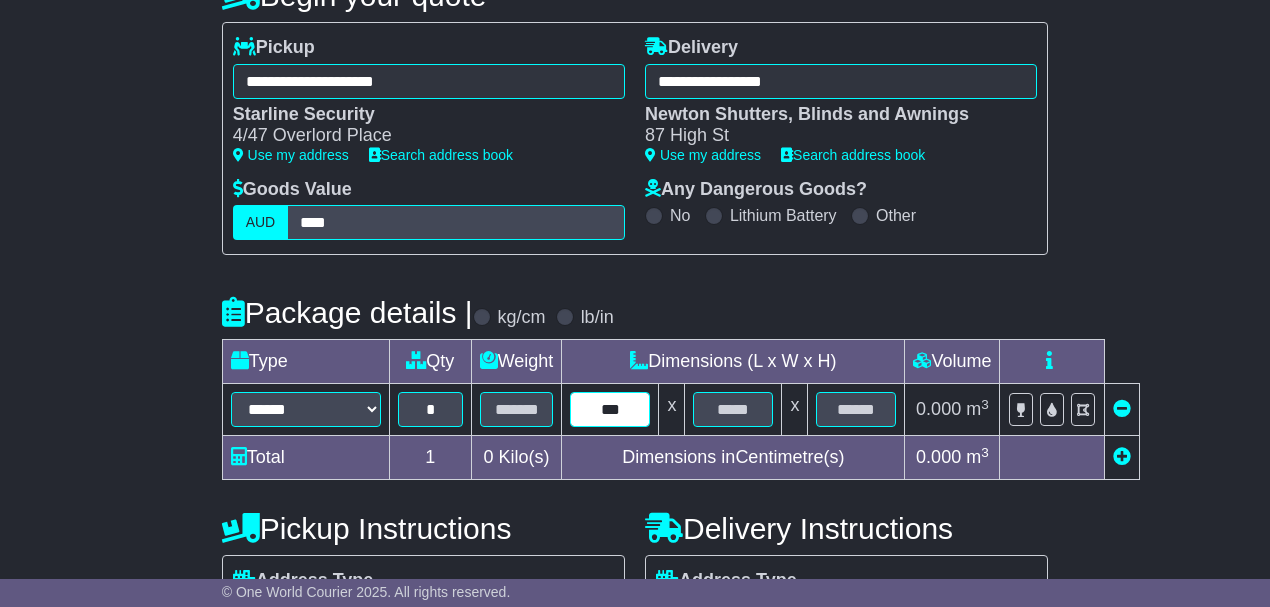 type on "***" 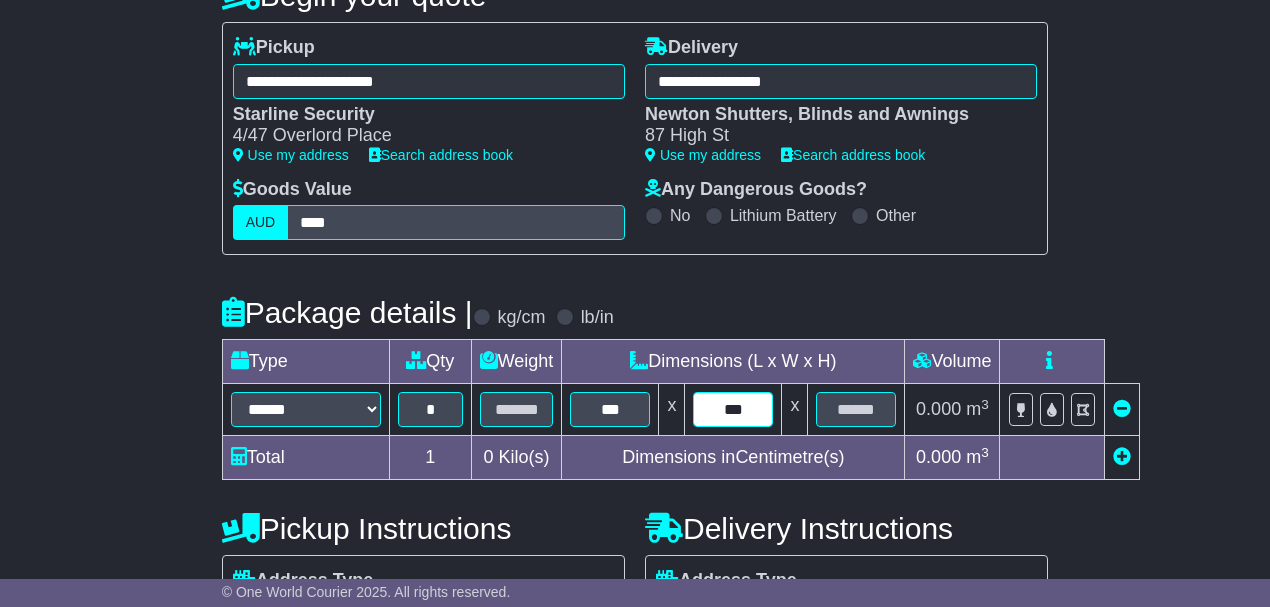 type on "***" 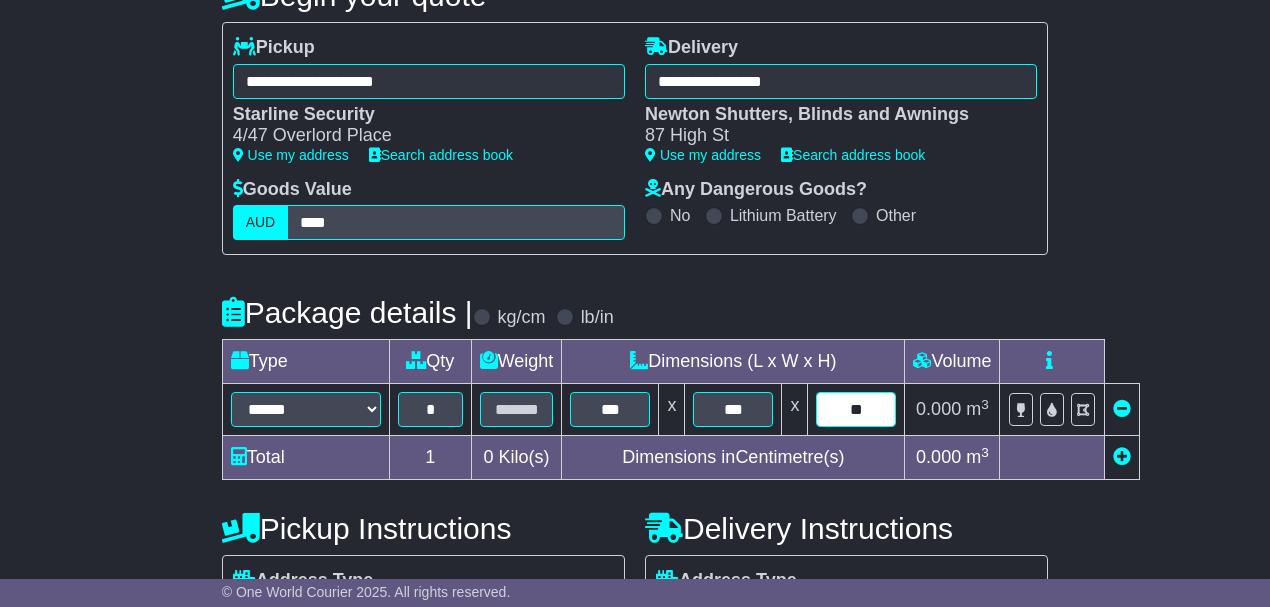 type on "**" 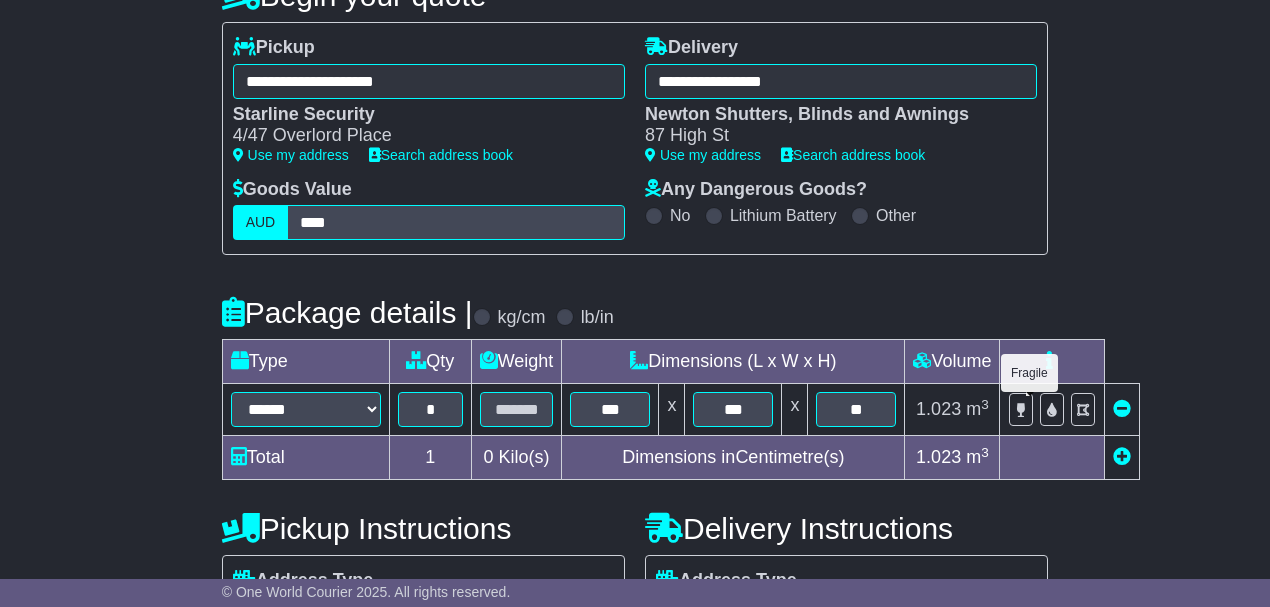 click at bounding box center [1021, 410] 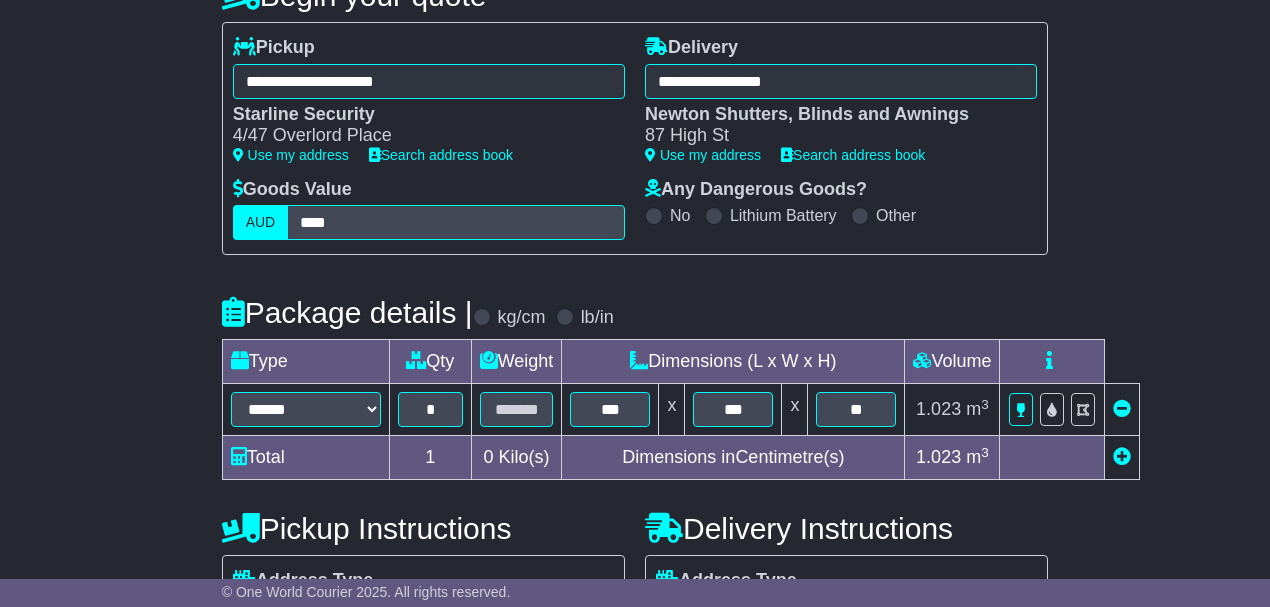 click on "**********" at bounding box center (635, 590) 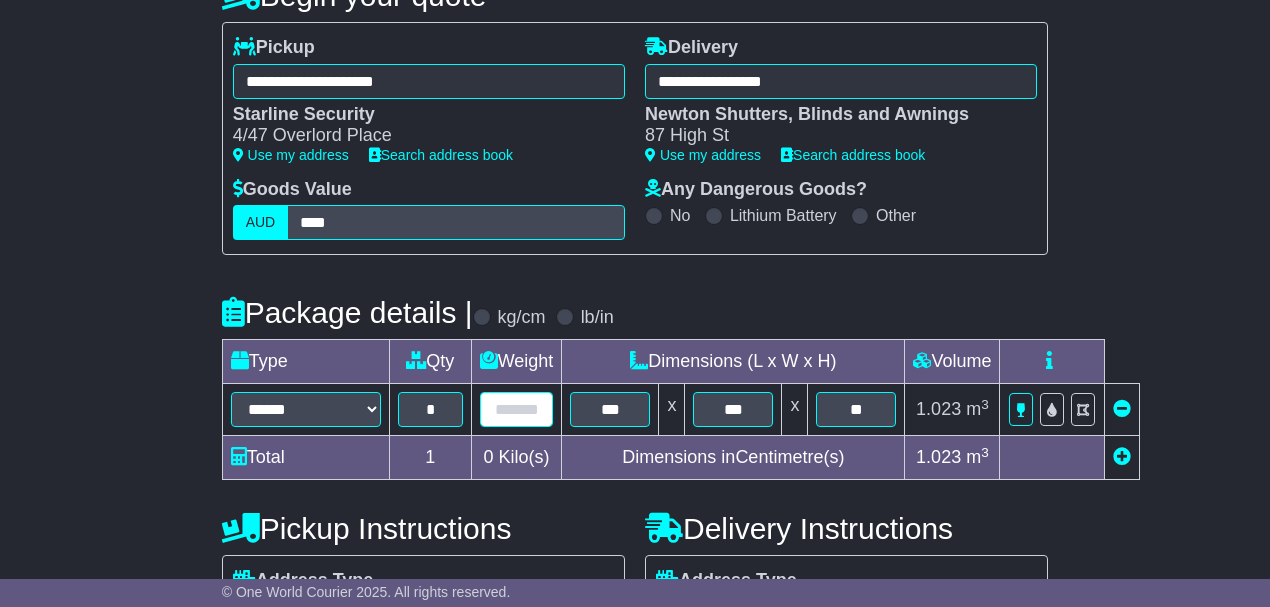 click at bounding box center [517, 409] 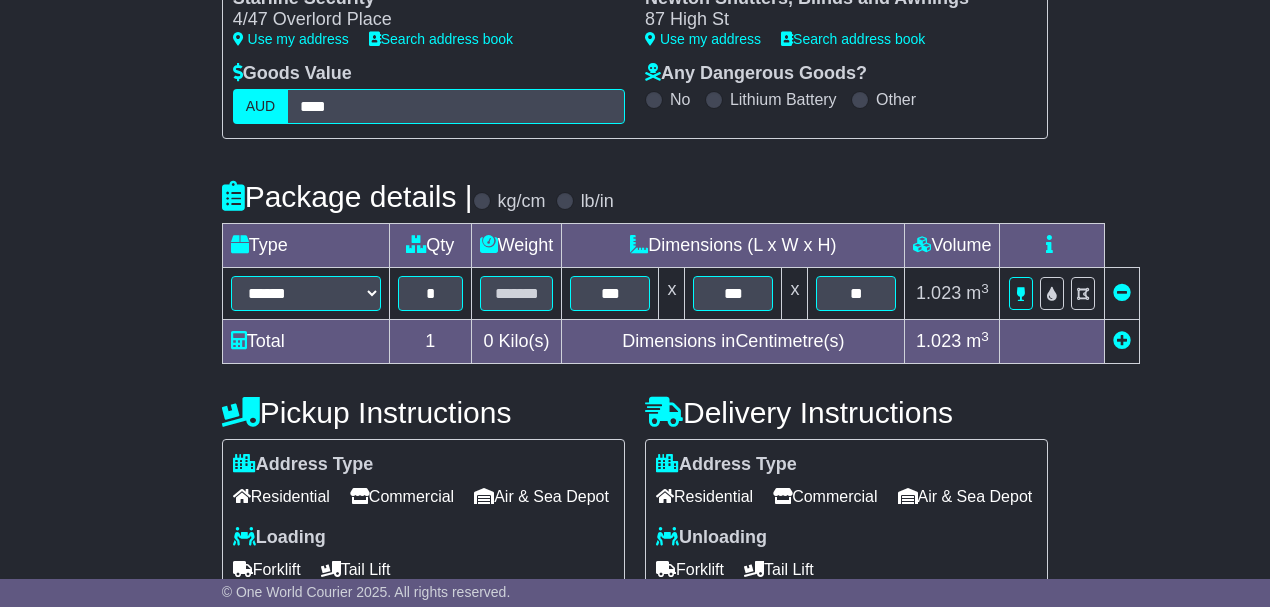 scroll, scrollTop: 533, scrollLeft: 0, axis: vertical 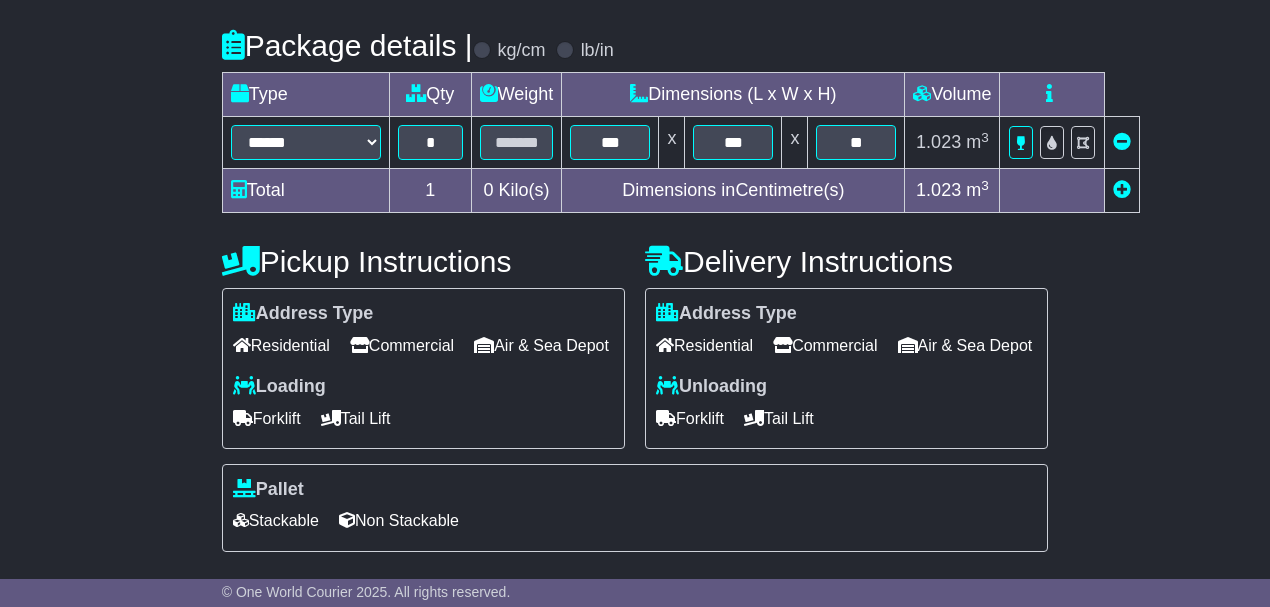 click at bounding box center [243, 418] 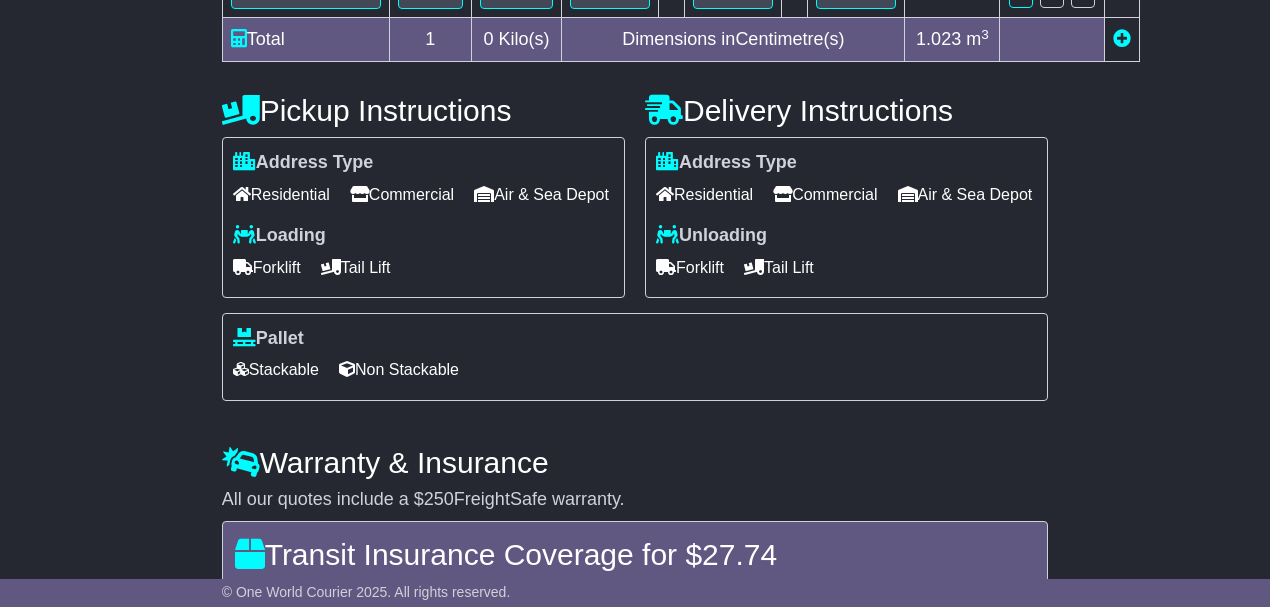 scroll, scrollTop: 866, scrollLeft: 0, axis: vertical 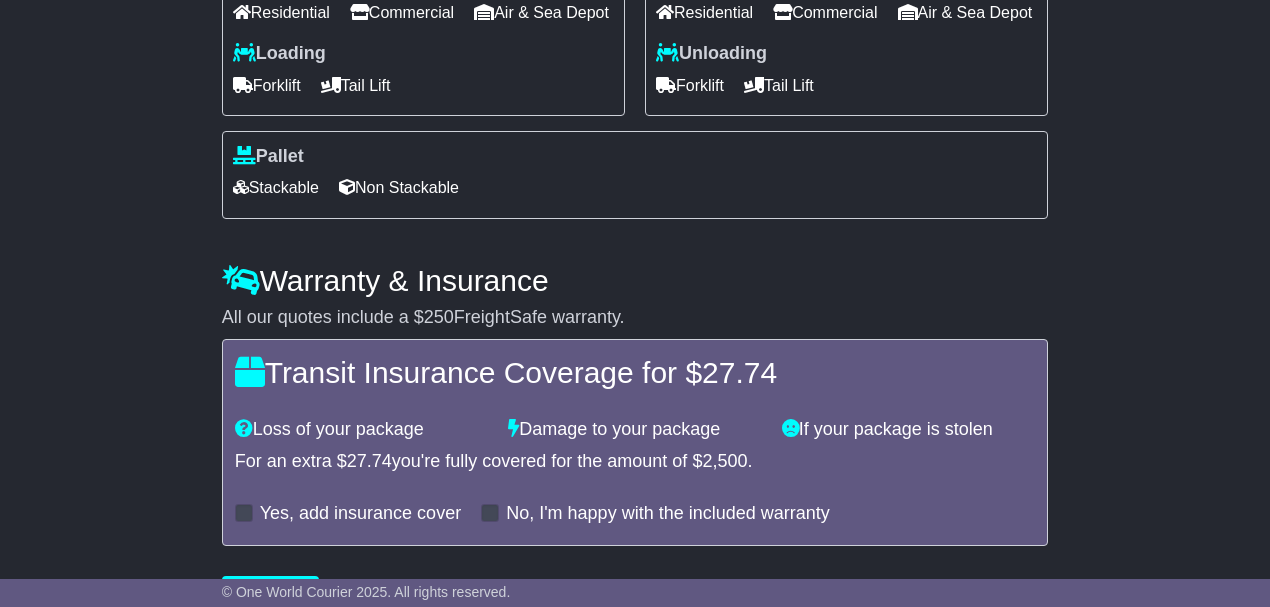 click on "Non Stackable" at bounding box center [399, 187] 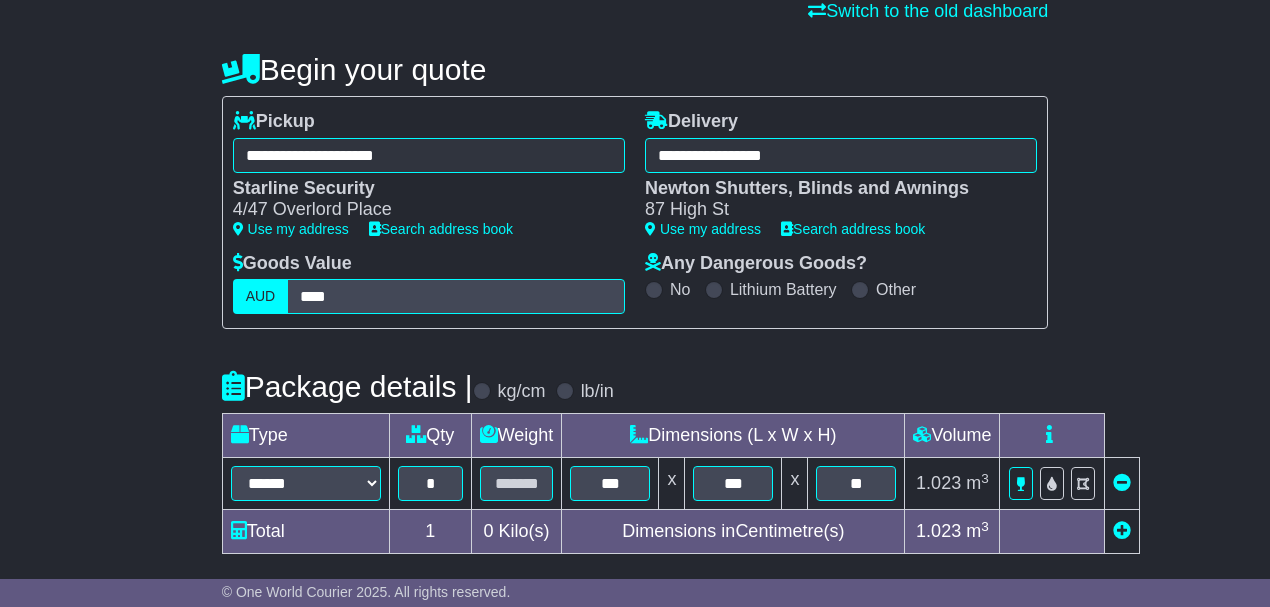 scroll, scrollTop: 266, scrollLeft: 0, axis: vertical 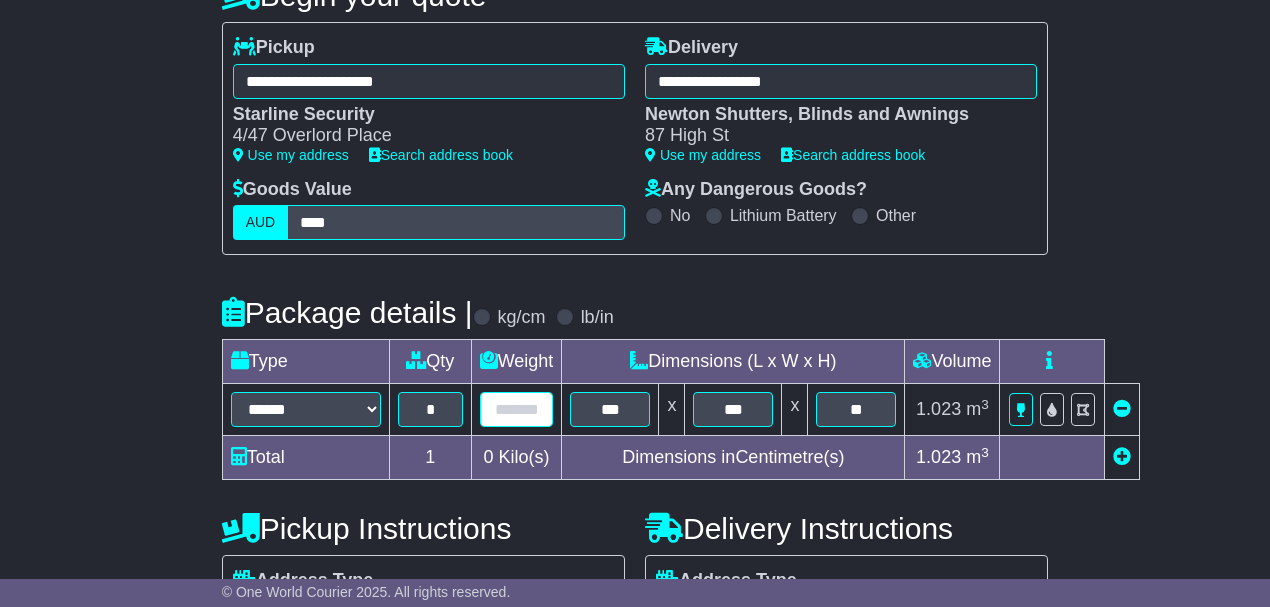 click at bounding box center [517, 409] 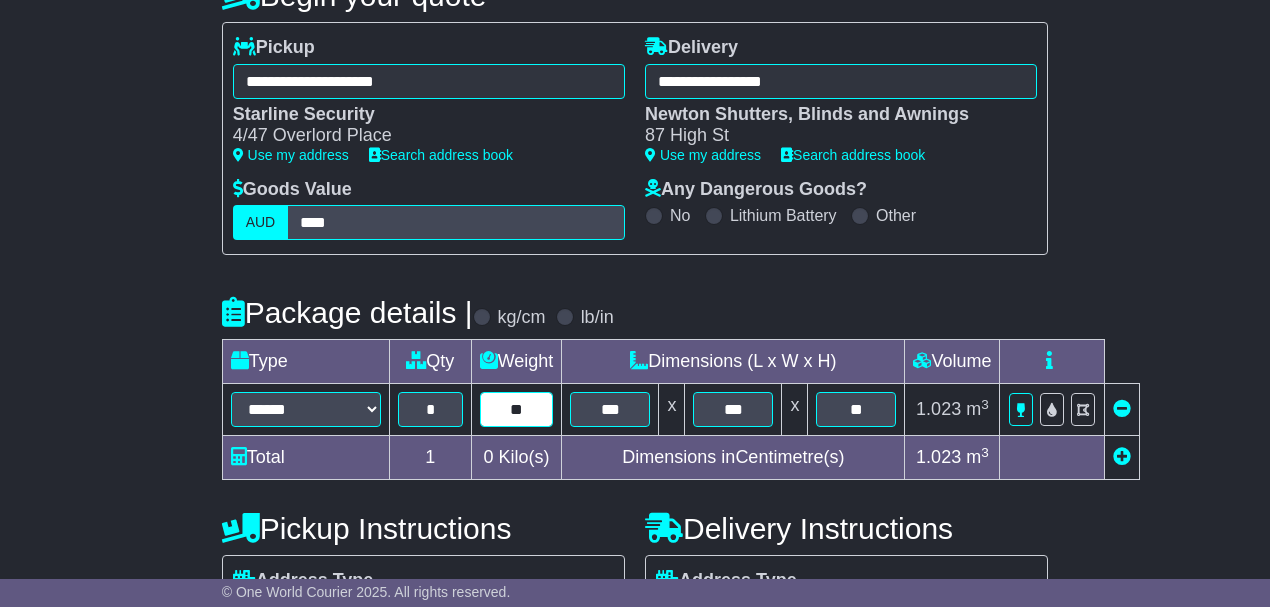 type on "**" 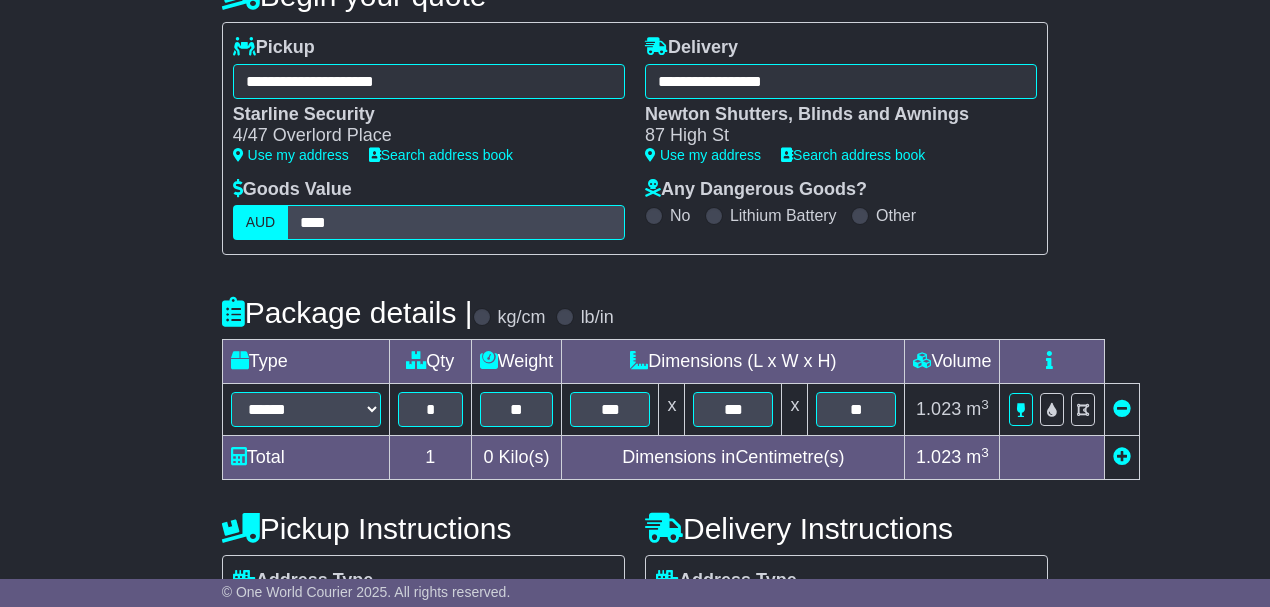 click on "**********" at bounding box center [635, 590] 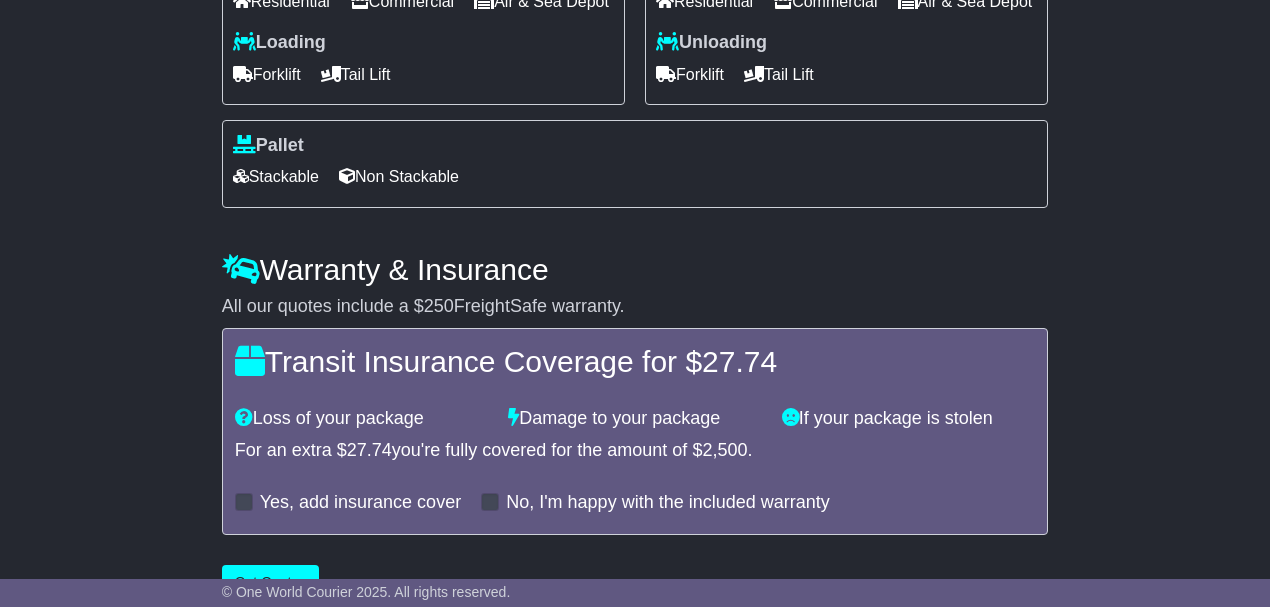 scroll, scrollTop: 951, scrollLeft: 0, axis: vertical 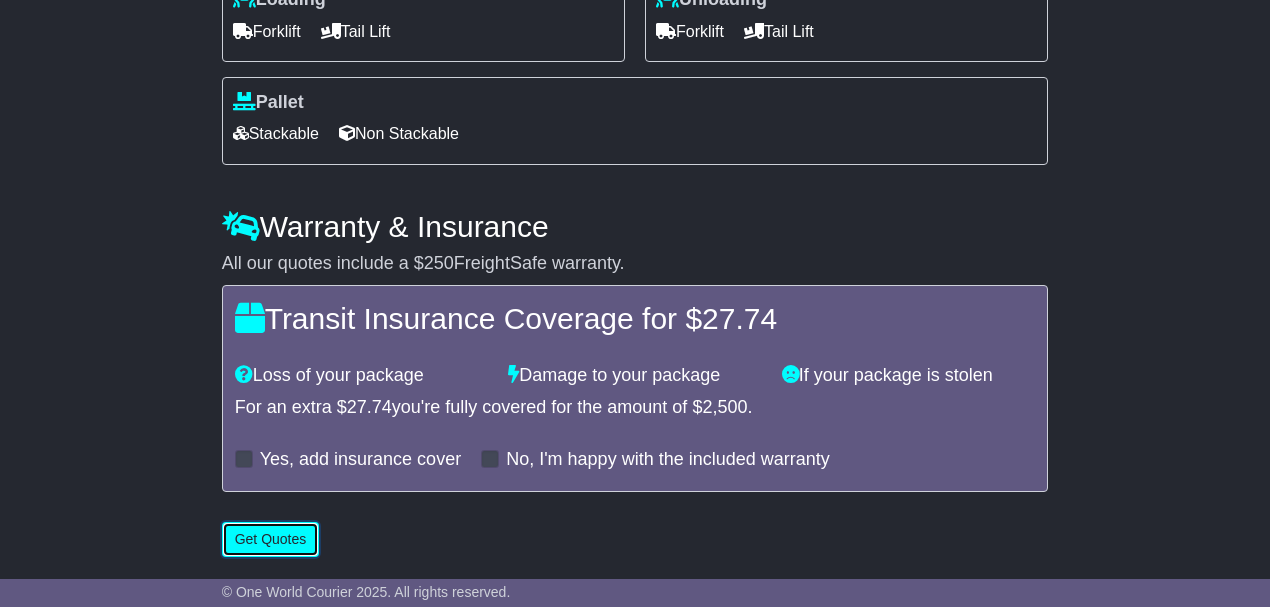 click on "Get Quotes" at bounding box center [271, 539] 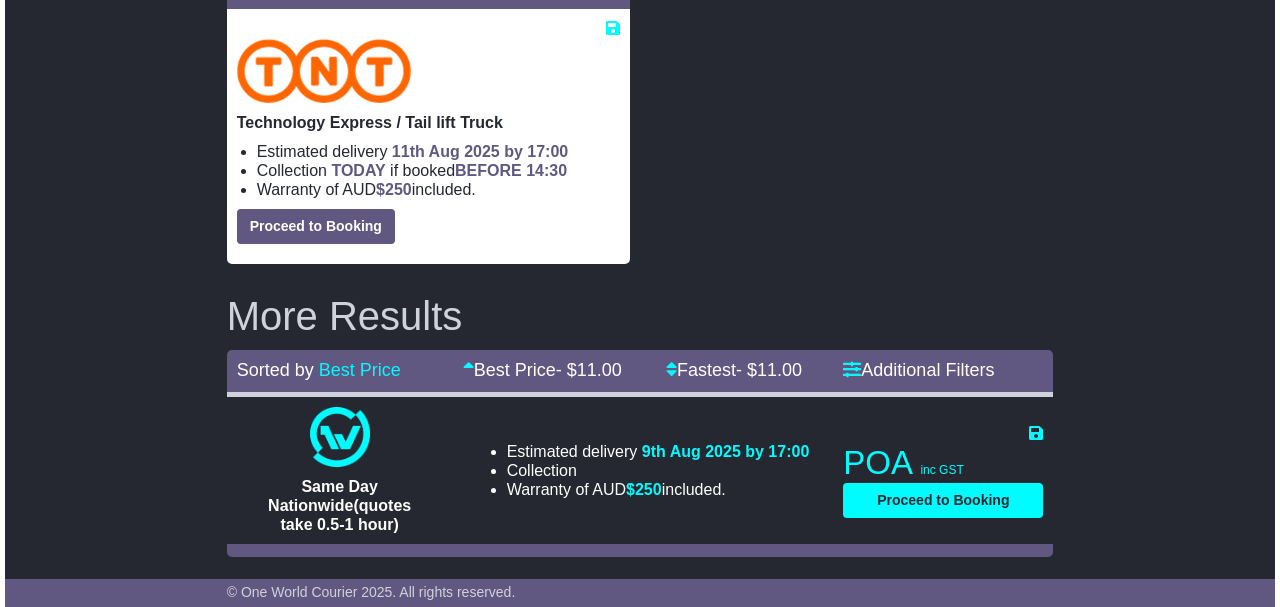 scroll, scrollTop: 356, scrollLeft: 0, axis: vertical 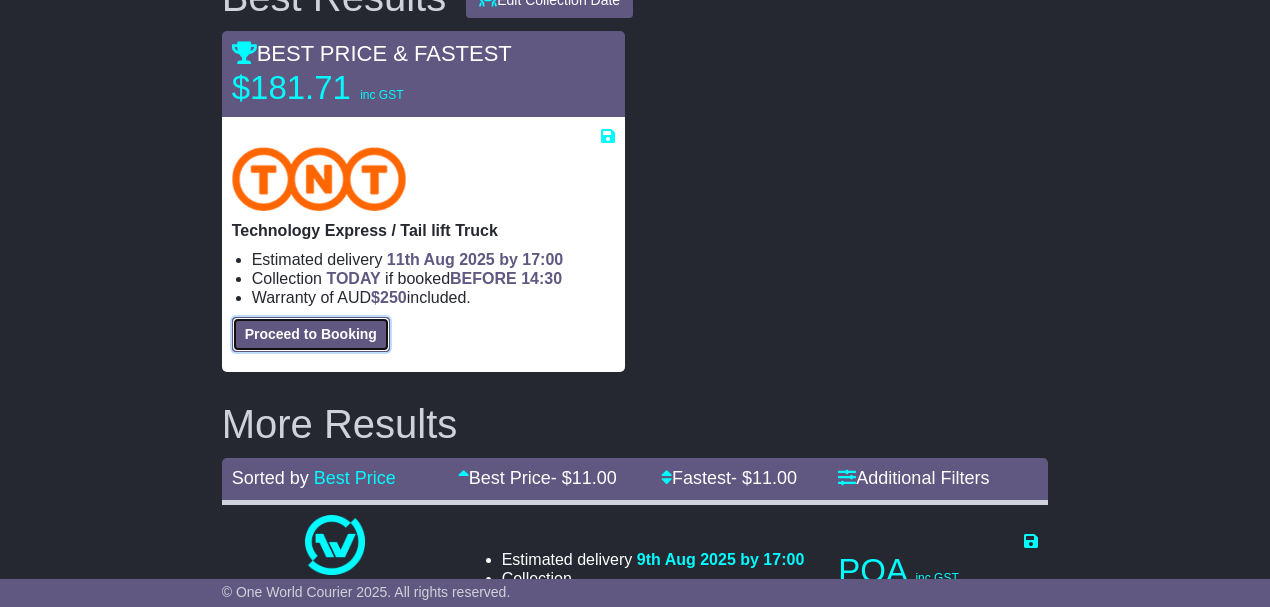 click on "Proceed to Booking" at bounding box center (311, 334) 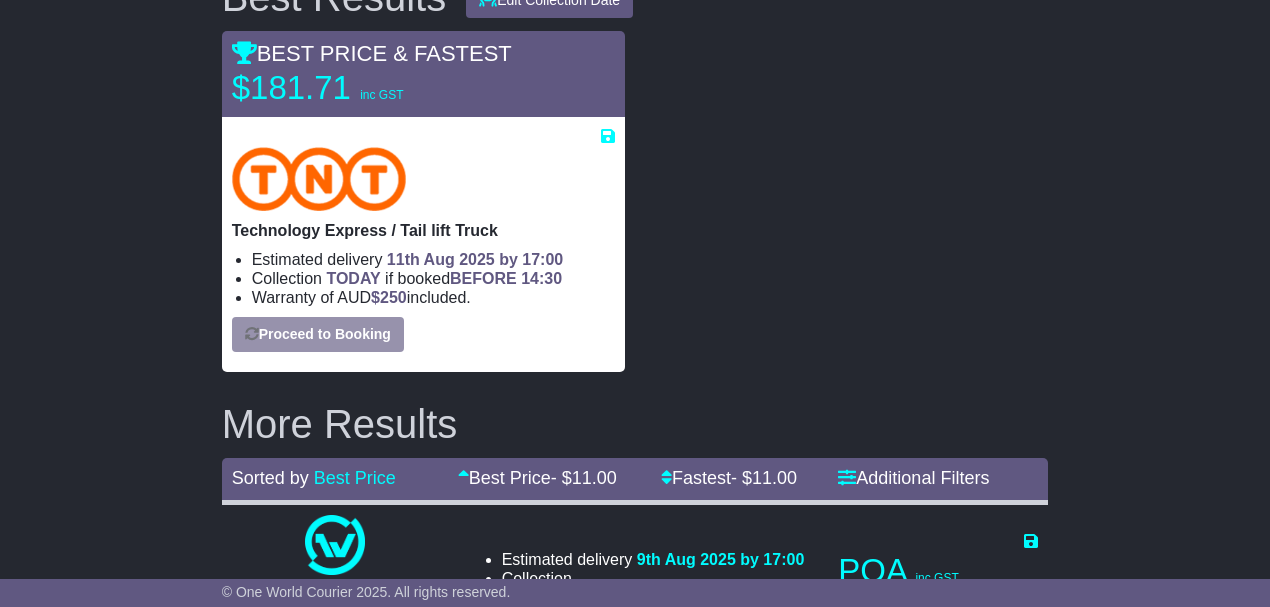 select on "***" 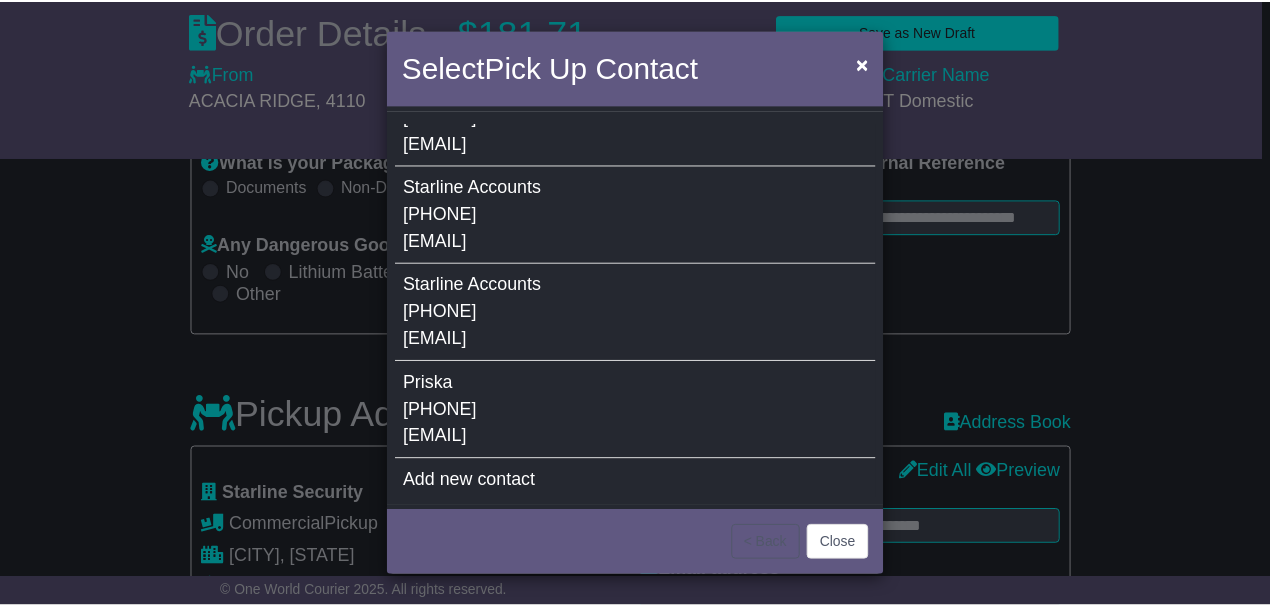 scroll, scrollTop: 155, scrollLeft: 0, axis: vertical 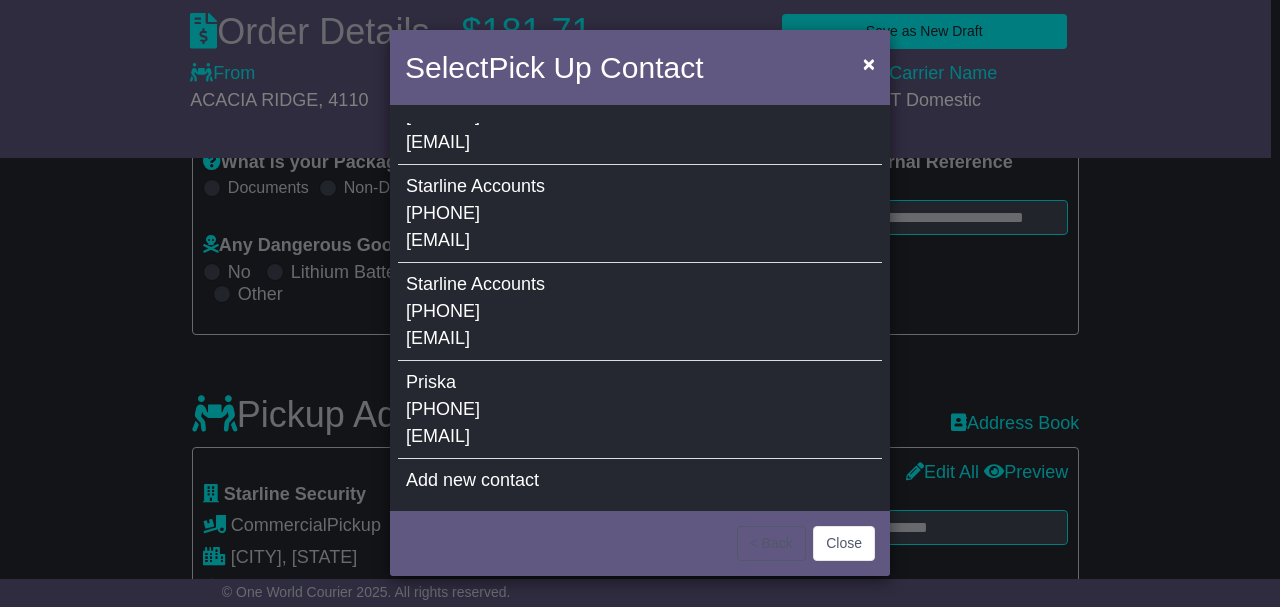 click on "Starline   Accounts
0732 722 974
accountsreceivable@starlinesecurity.com.au" at bounding box center (640, 312) 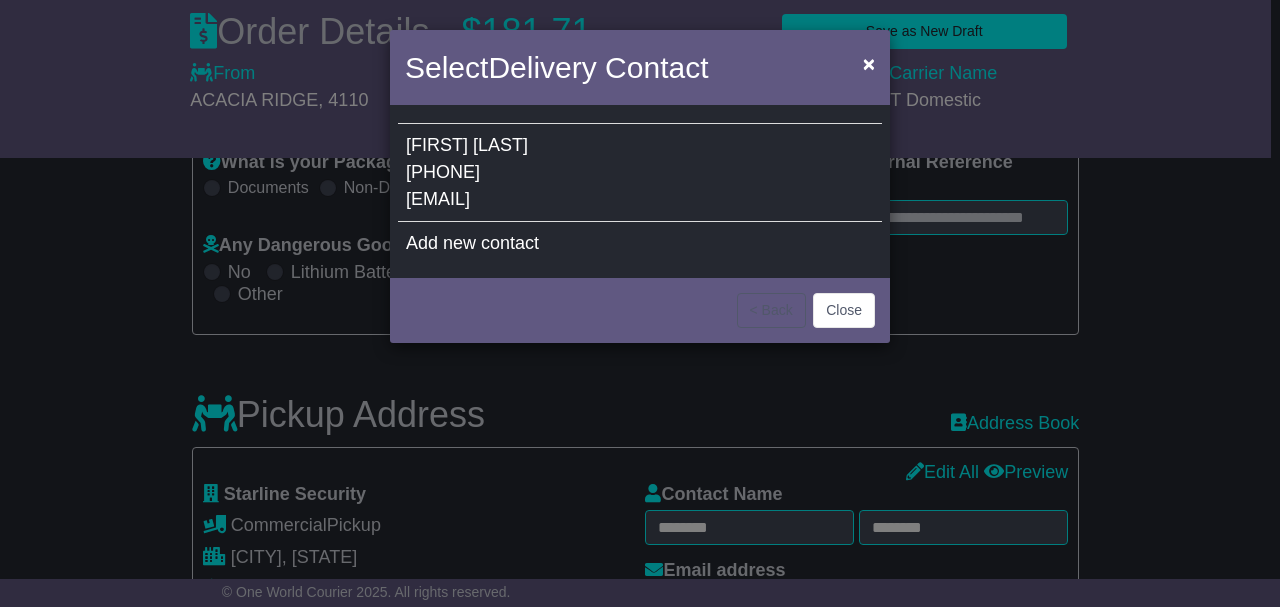 click on "Melinda   Newton
0419 277 651
melinda@newtonblinds.com.au" at bounding box center (640, 173) 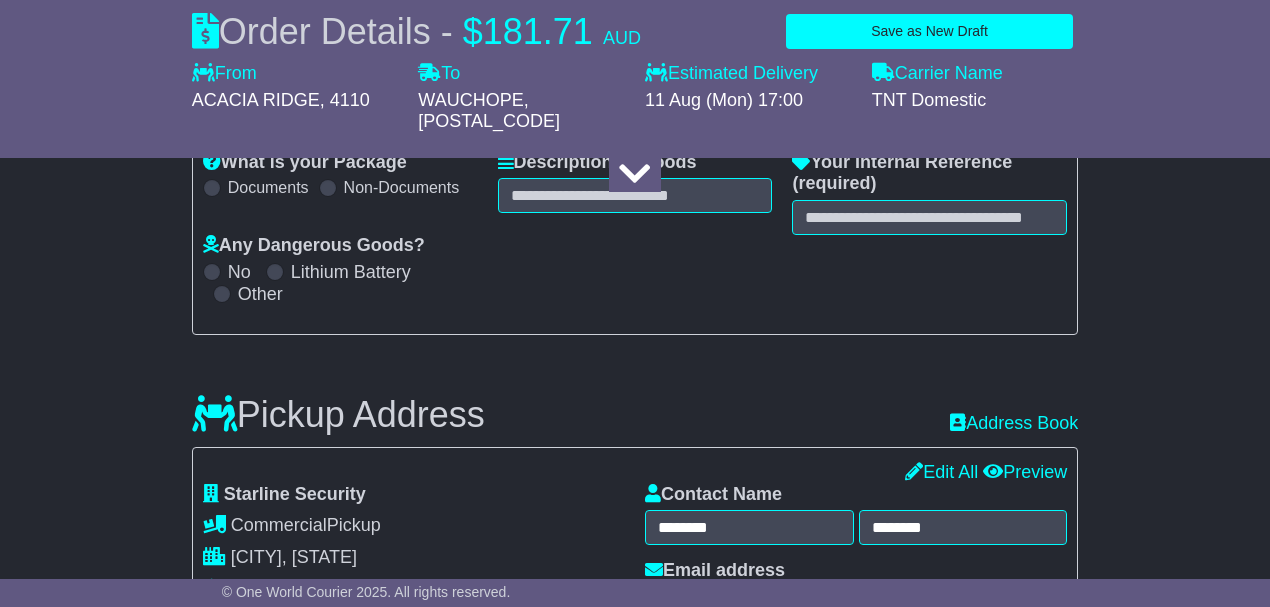 click at bounding box center (635, 174) 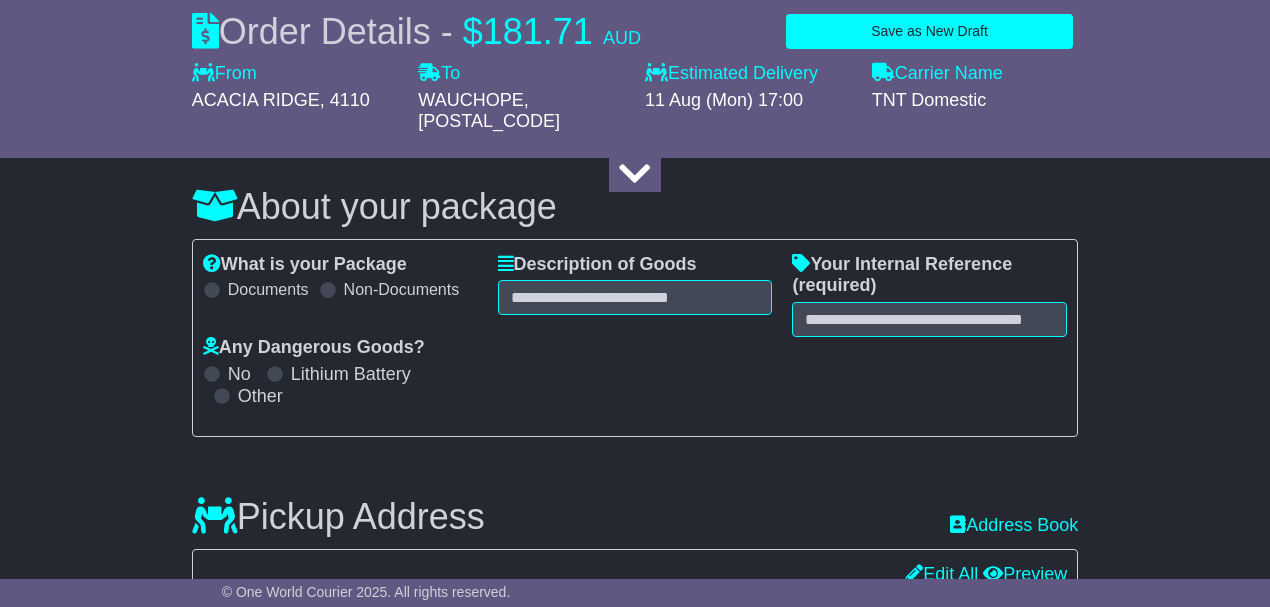 scroll, scrollTop: 221, scrollLeft: 0, axis: vertical 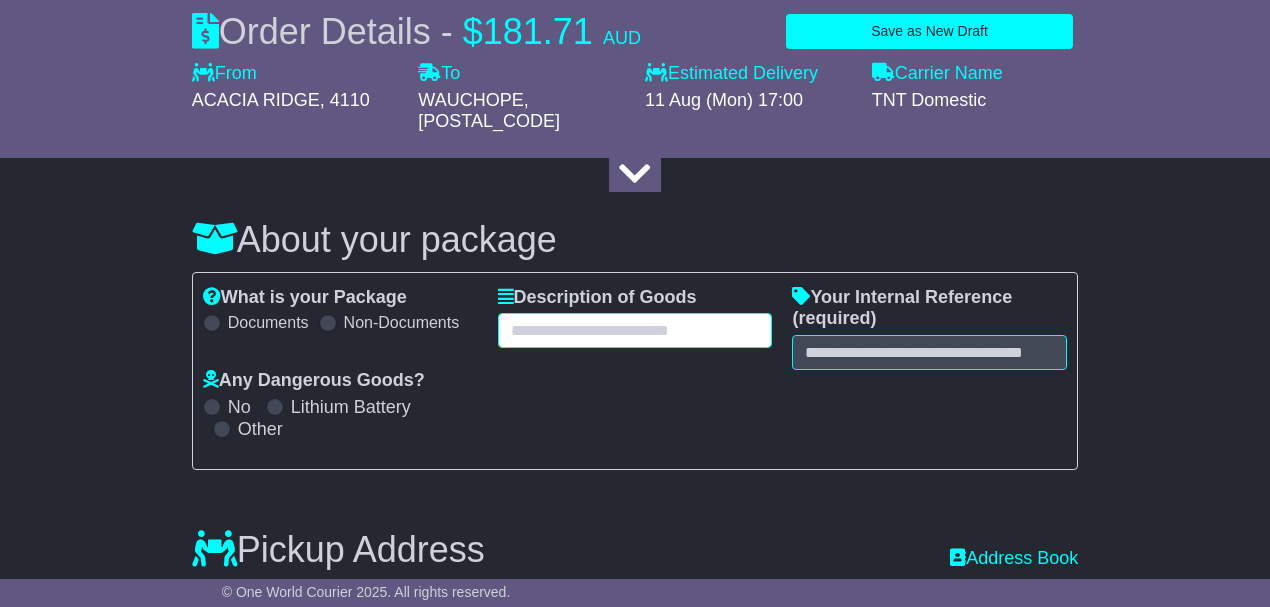 click at bounding box center (635, 330) 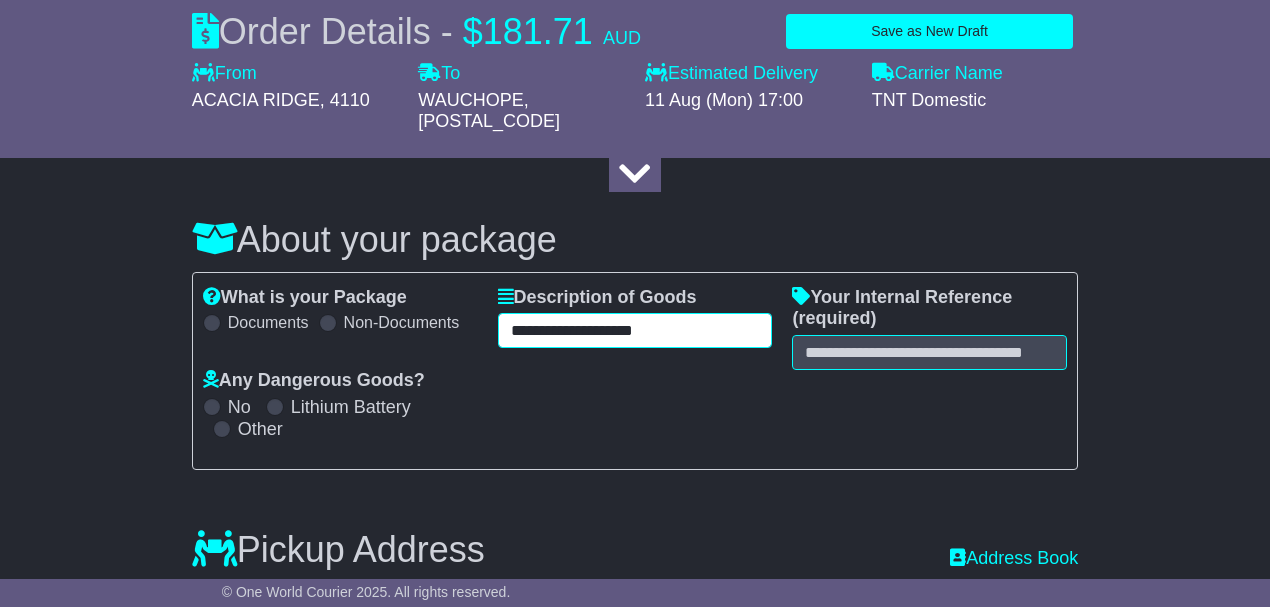 type on "**********" 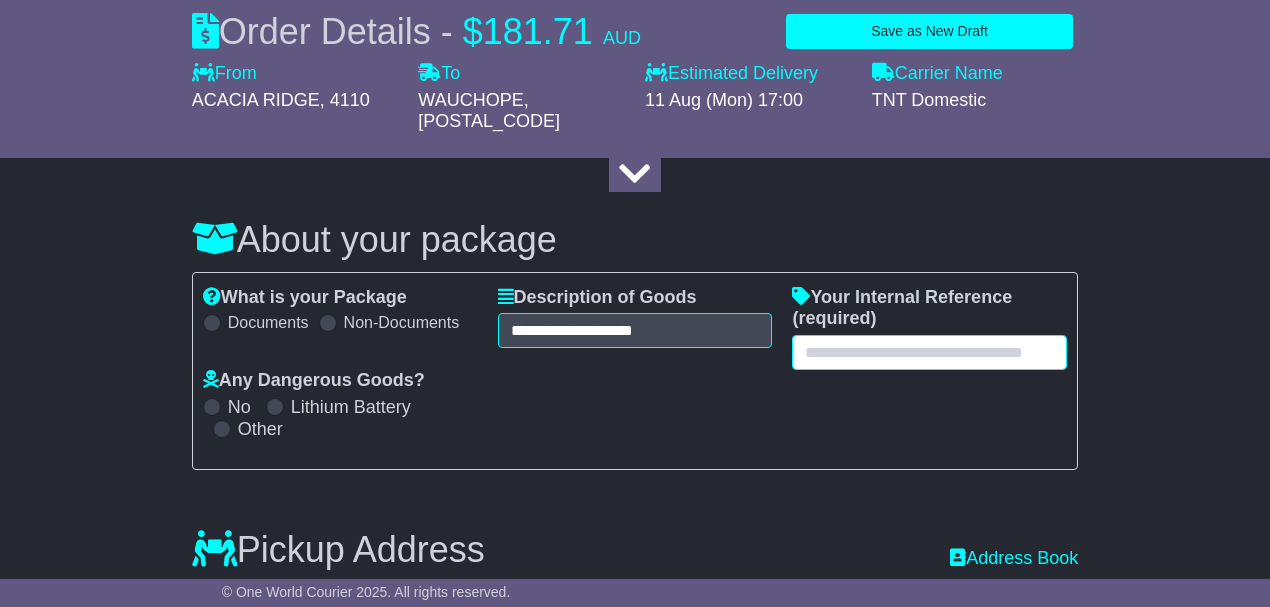 click at bounding box center [929, 352] 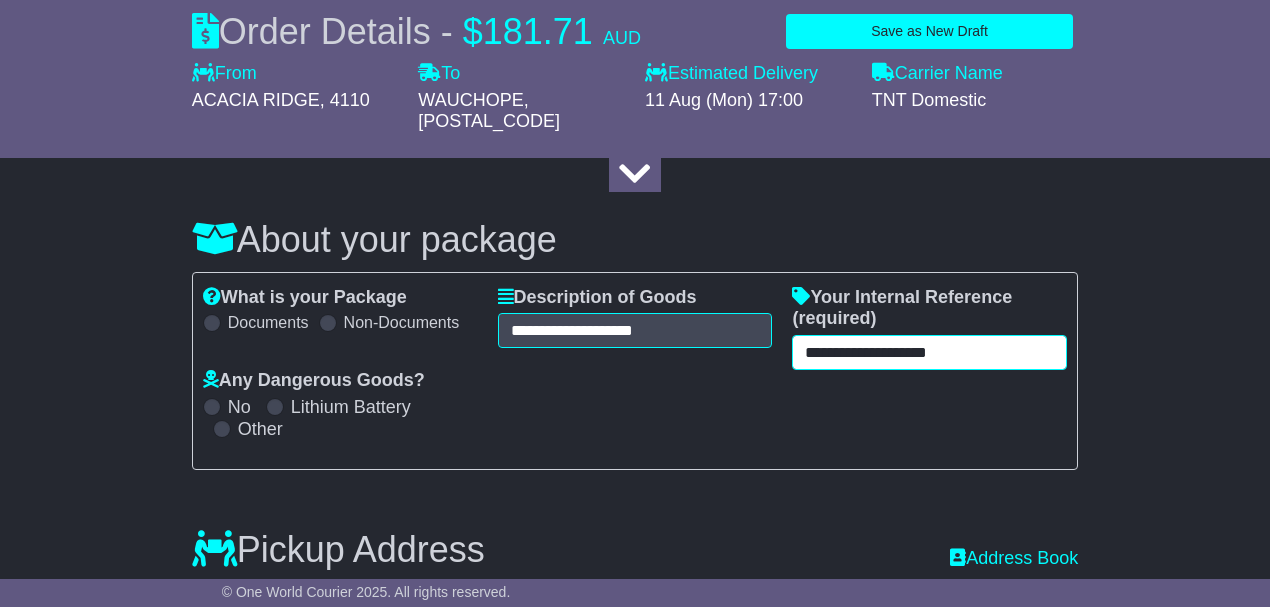 type on "**********" 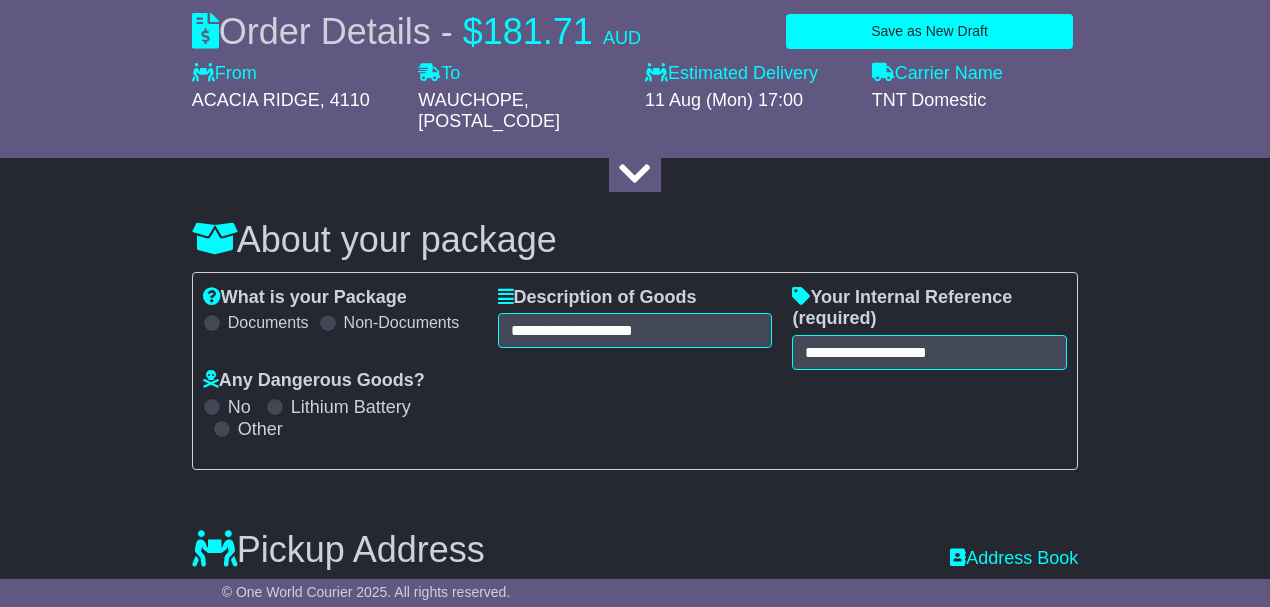 click on "**********" at bounding box center [635, 1543] 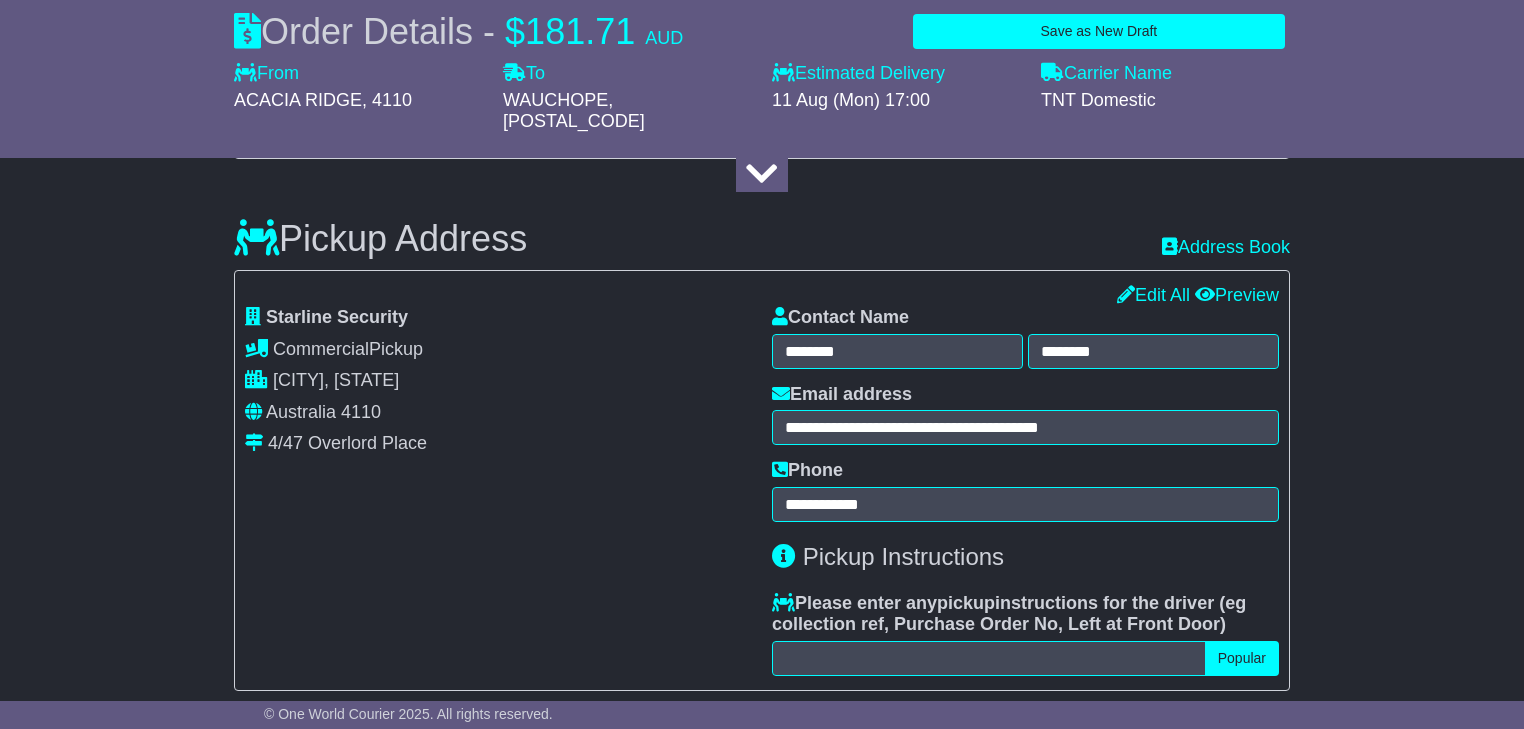 scroll, scrollTop: 688, scrollLeft: 0, axis: vertical 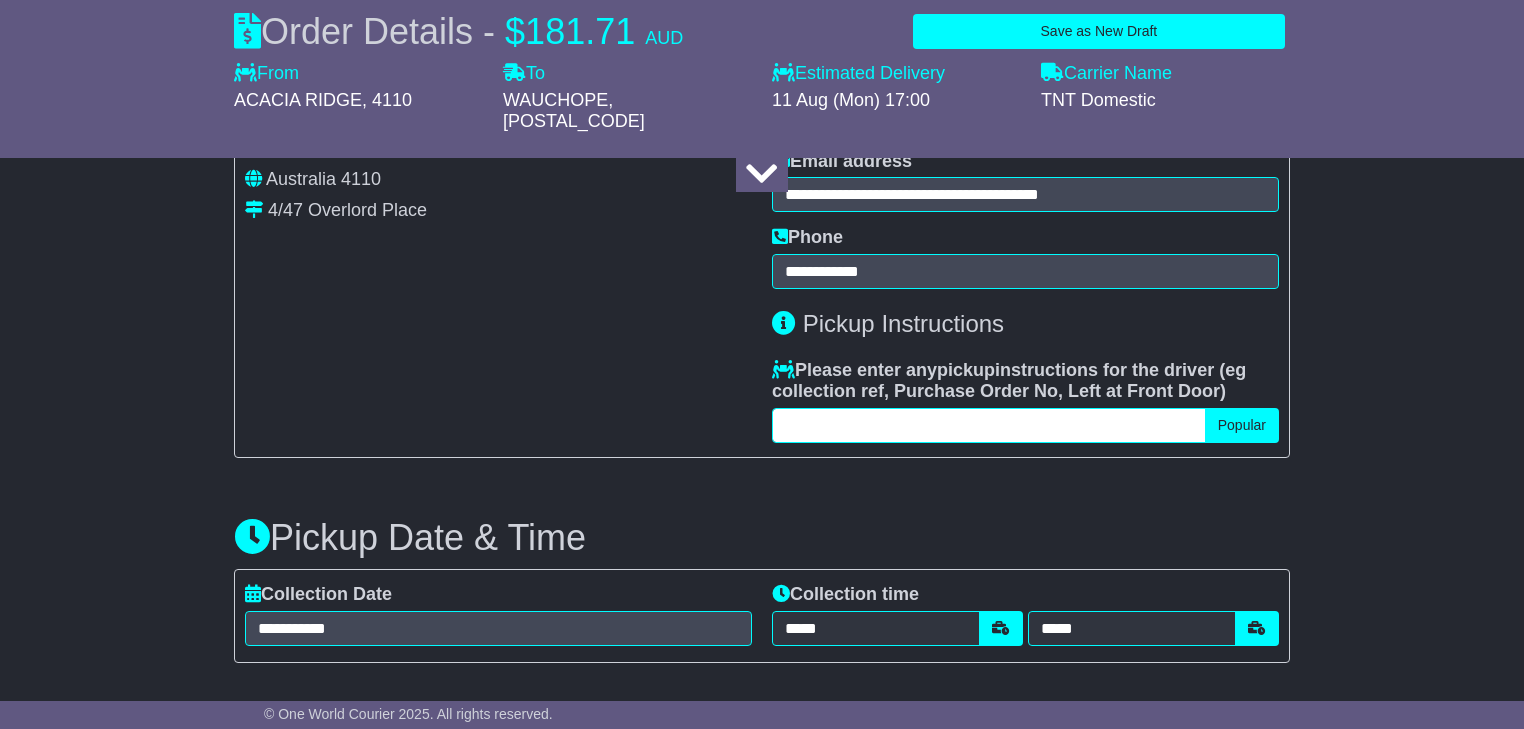 click at bounding box center (989, 425) 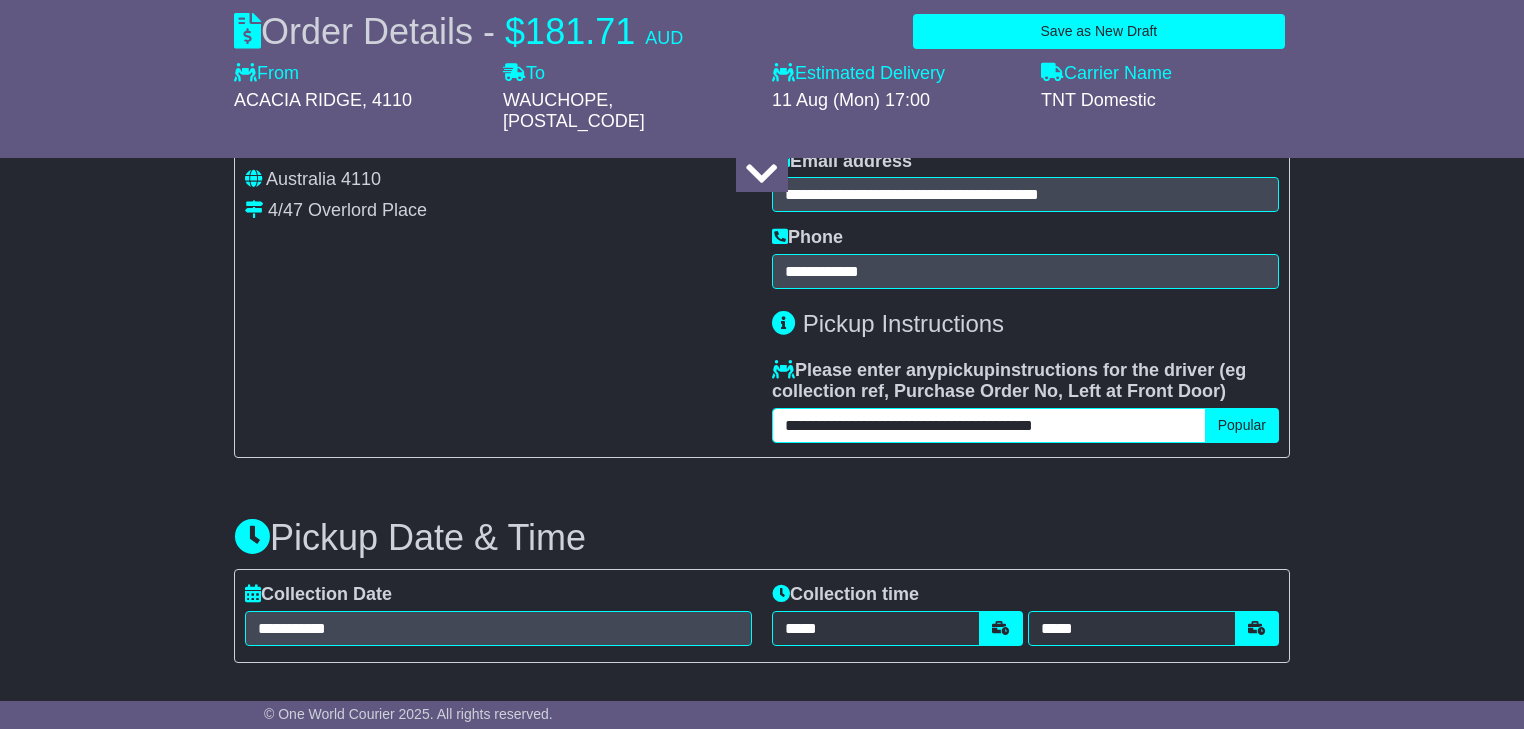 type on "**********" 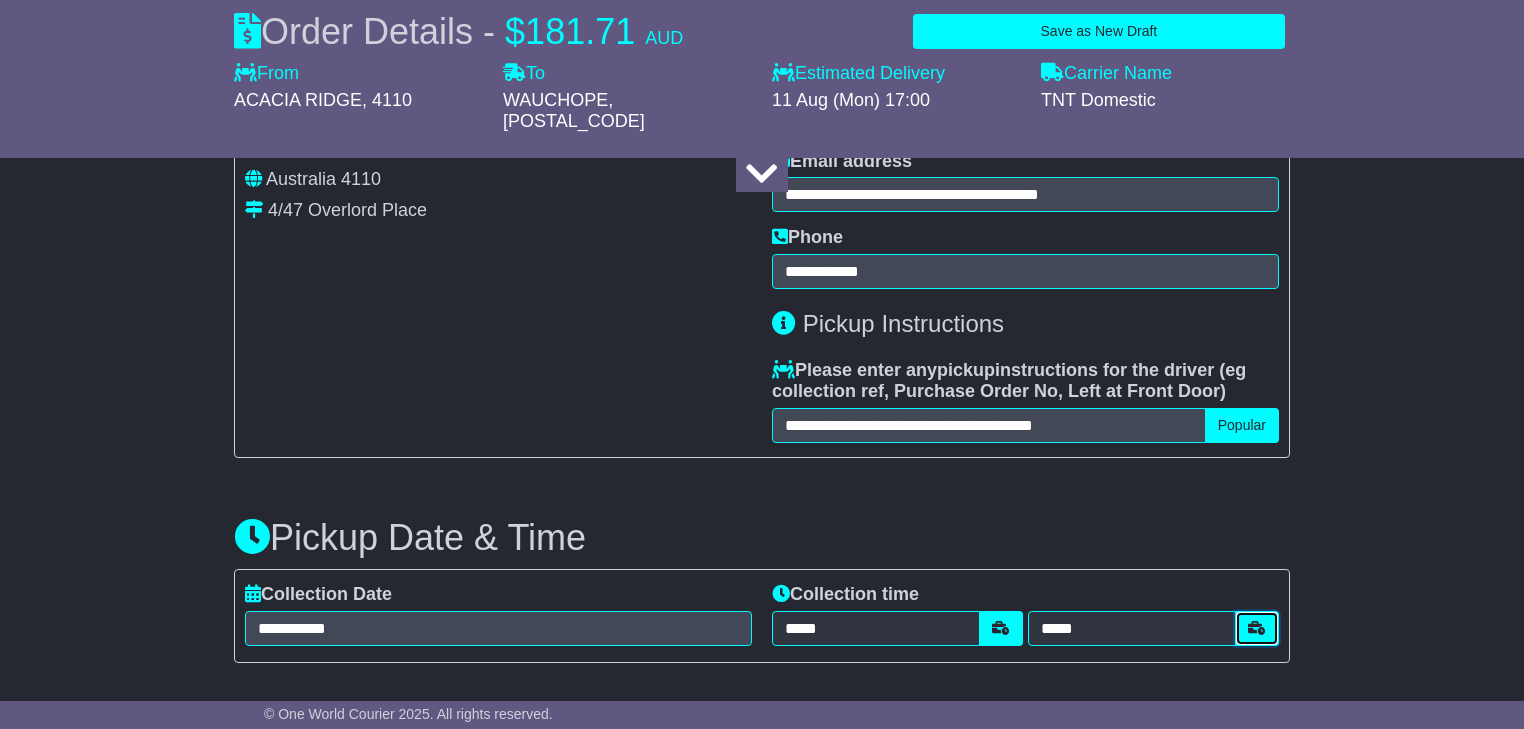 click at bounding box center (1257, 628) 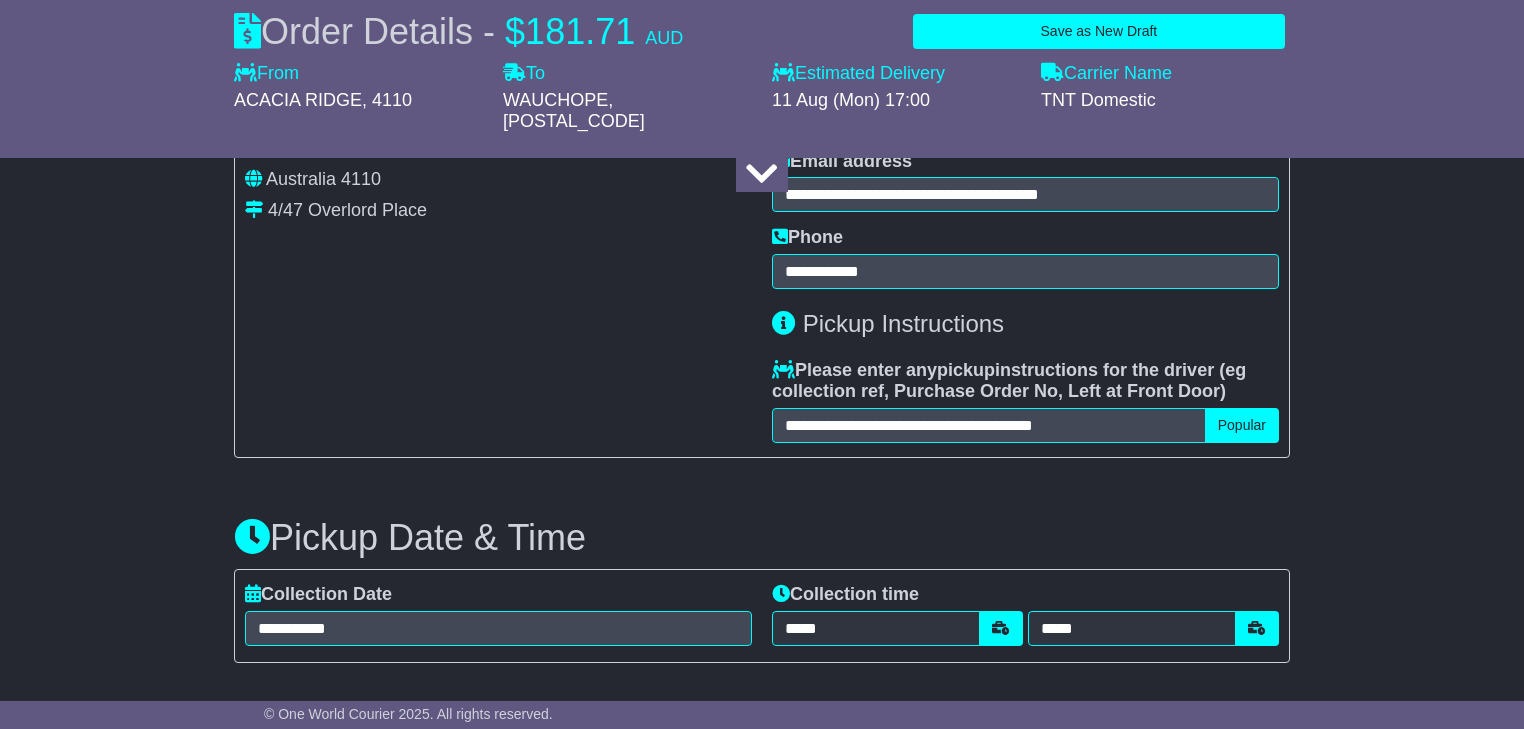 scroll, scrollTop: 753, scrollLeft: 0, axis: vertical 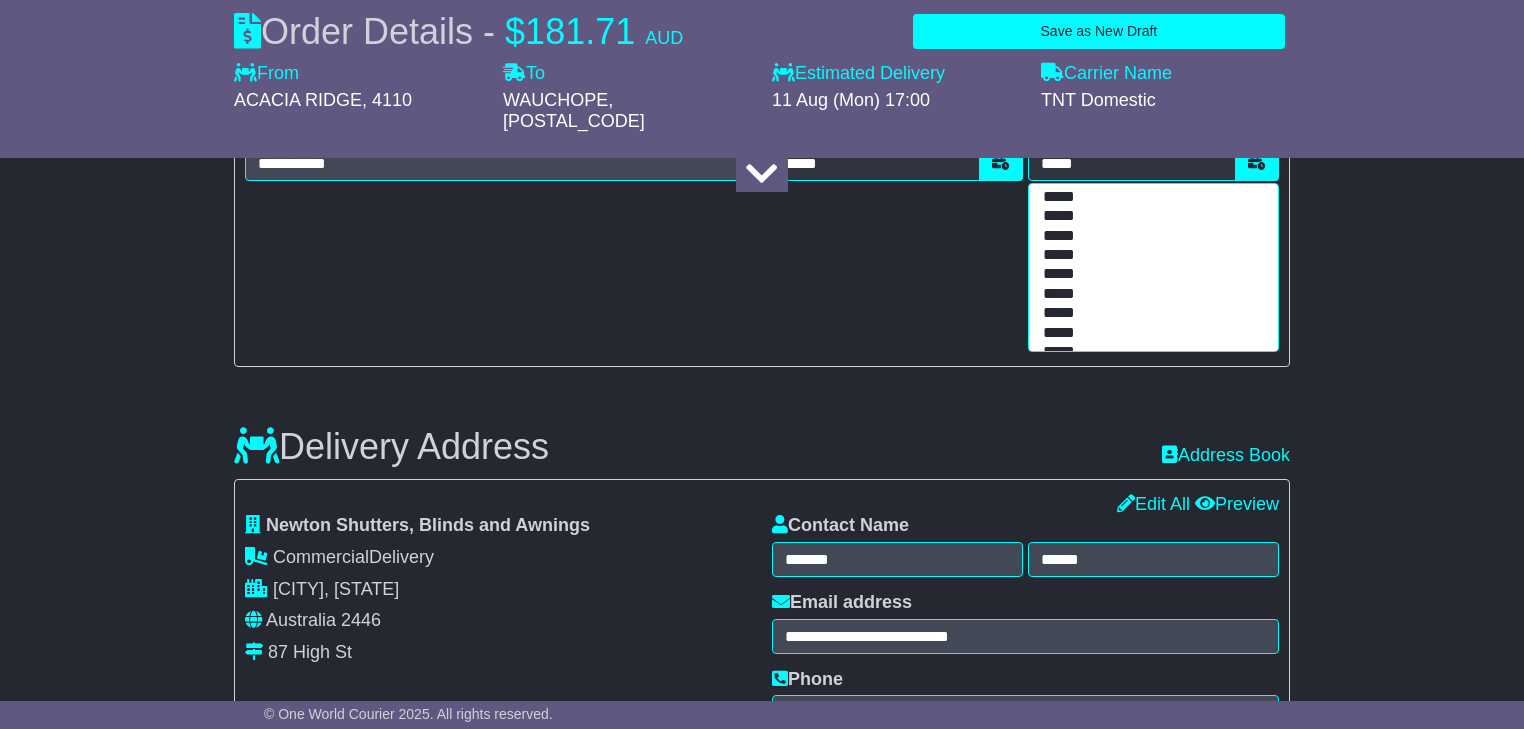 click on "*****" at bounding box center [1149, 313] 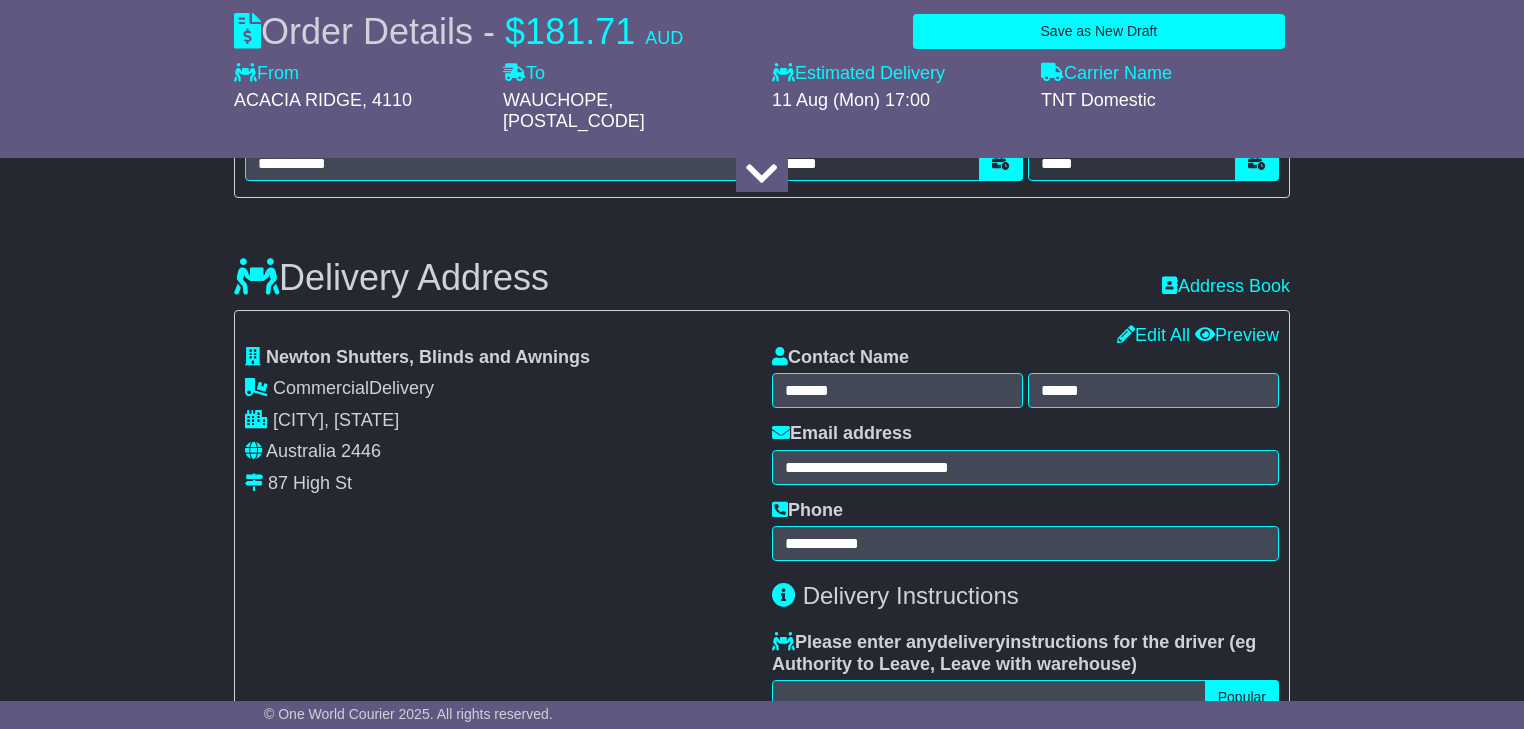 click on "**********" at bounding box center (762, 533) 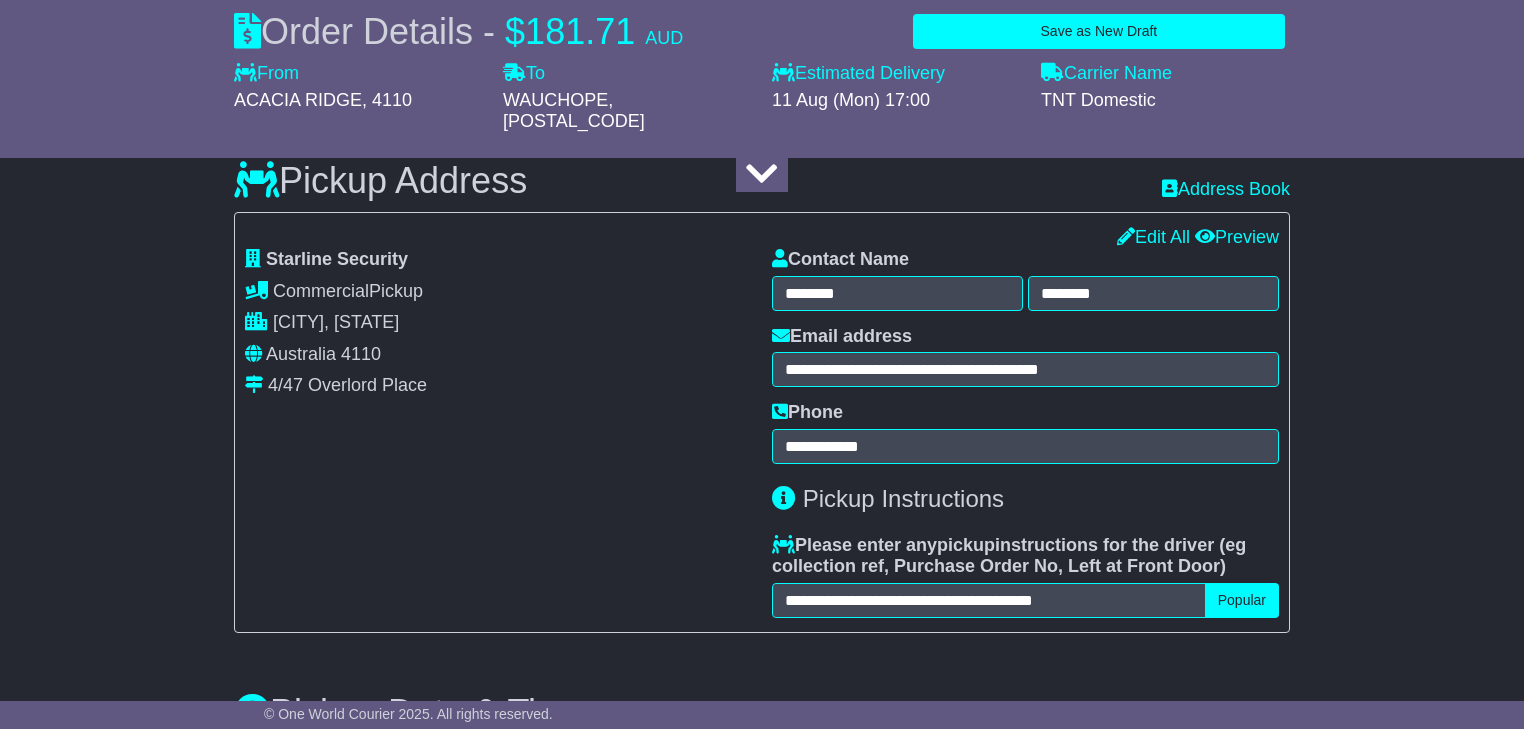 scroll, scrollTop: 833, scrollLeft: 0, axis: vertical 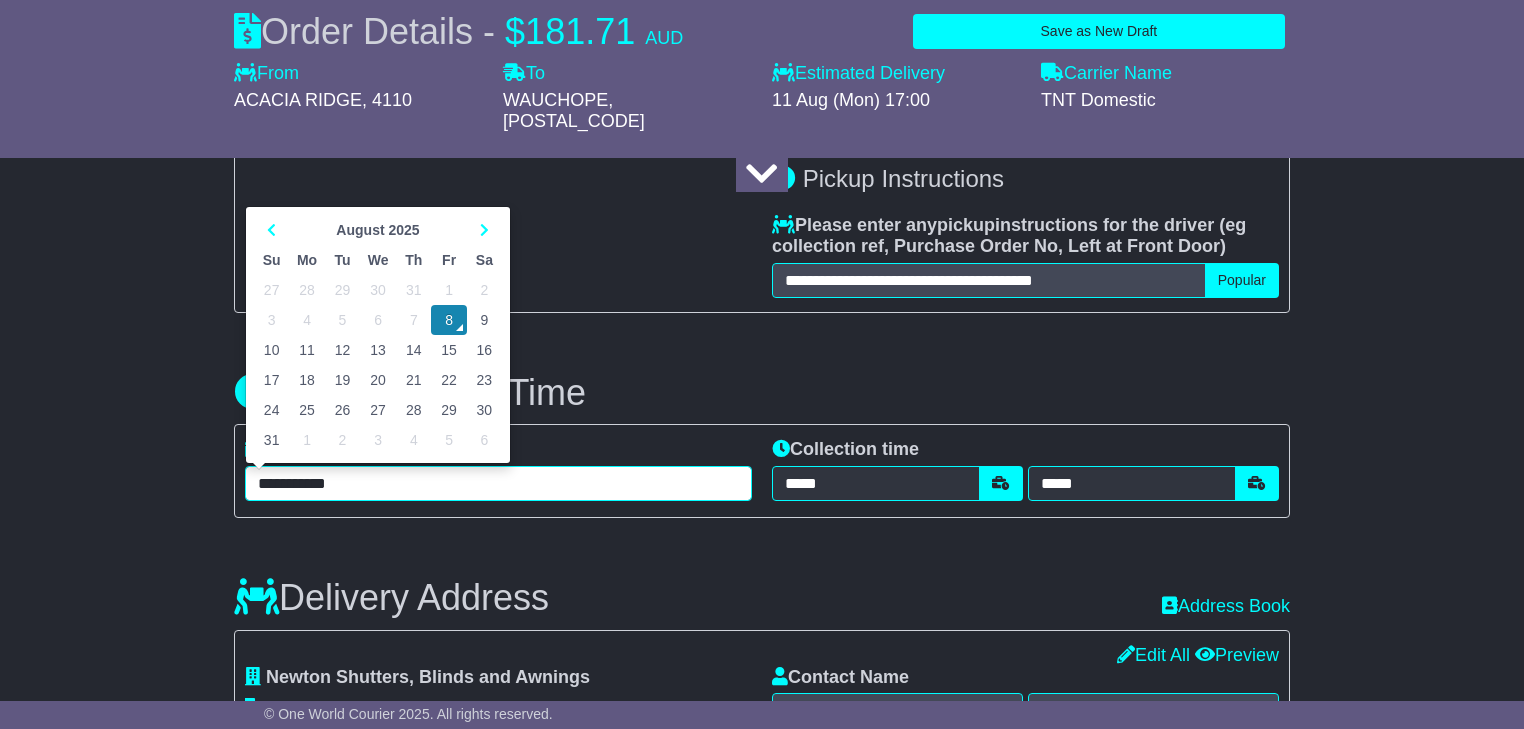 click on "**********" at bounding box center [498, 483] 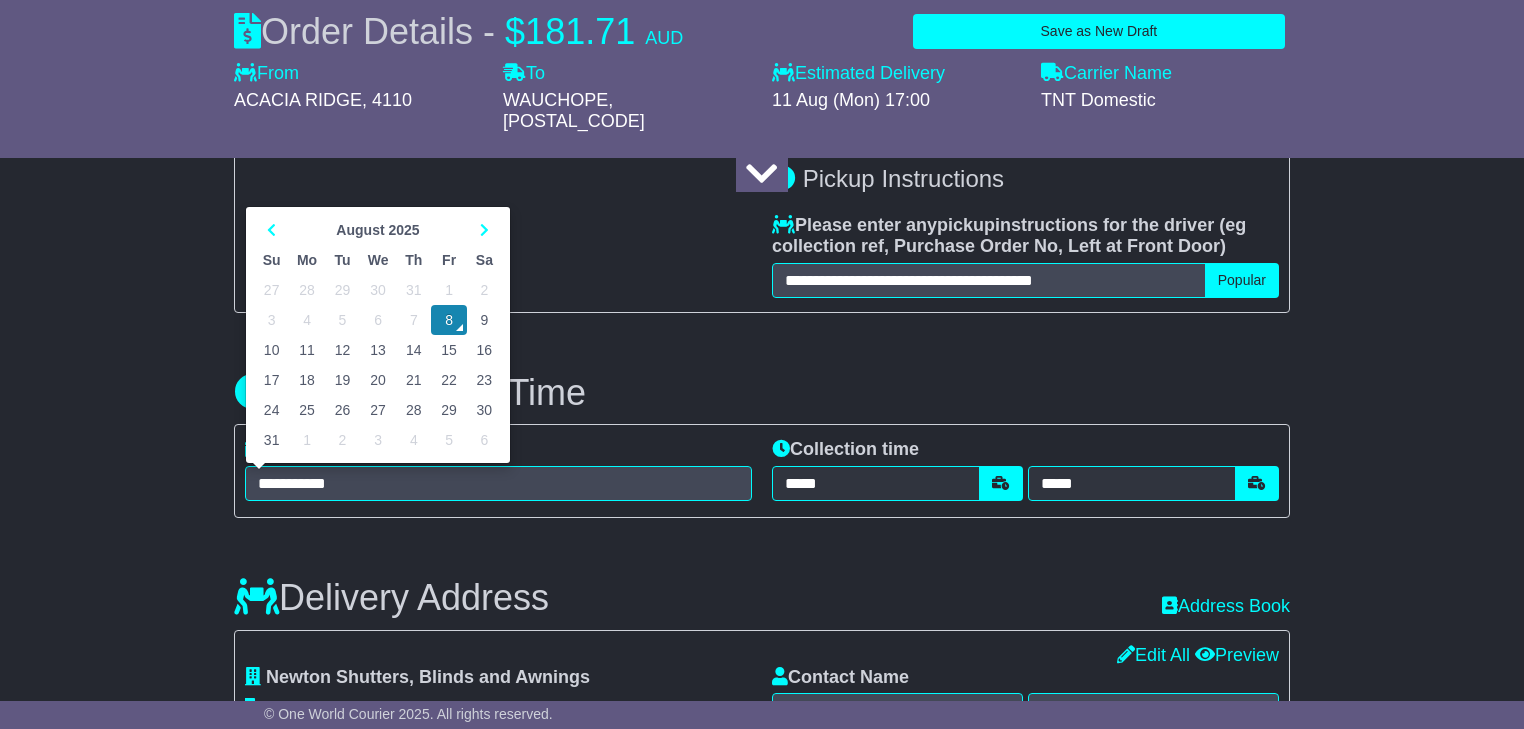 click on "**********" at bounding box center [762, 853] 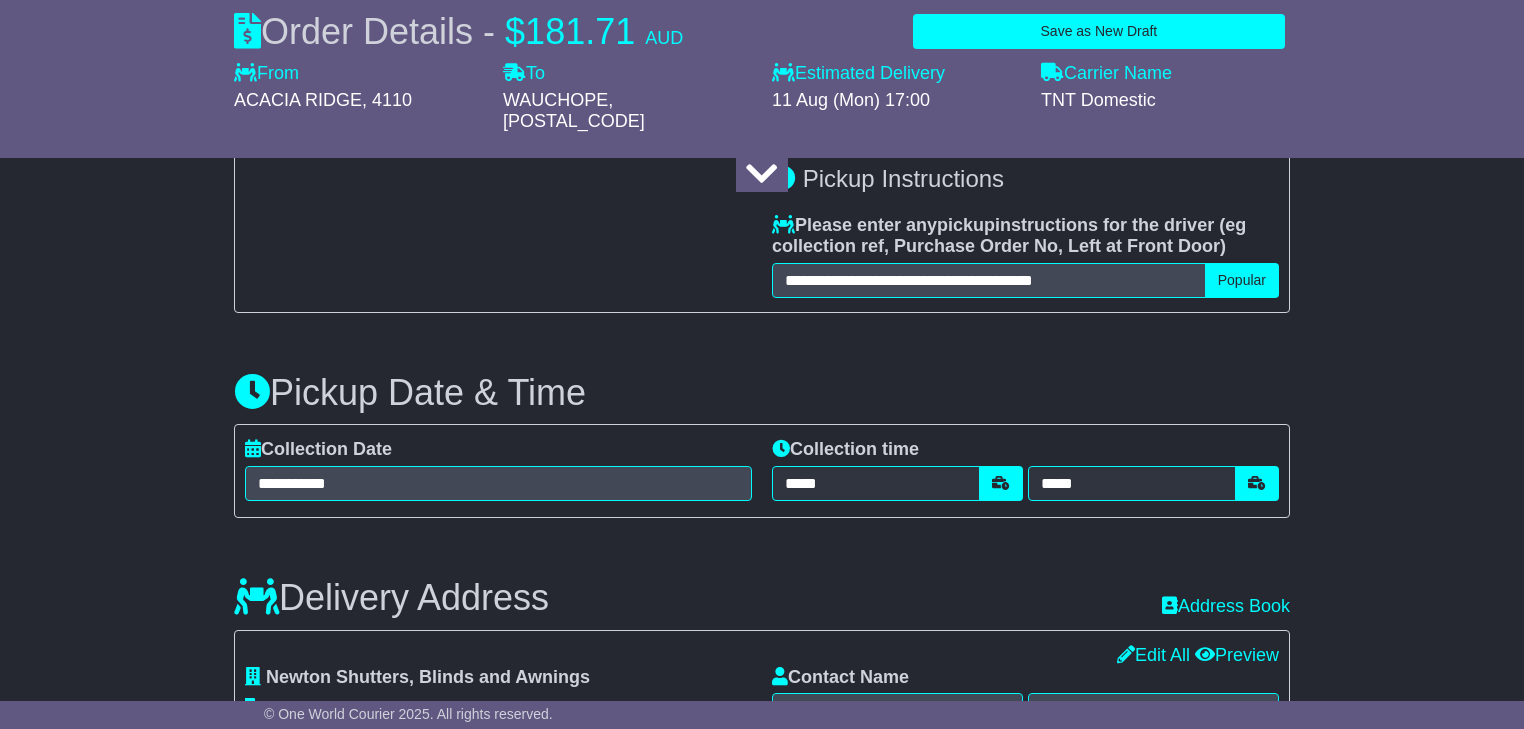 click on "**********" at bounding box center (762, 853) 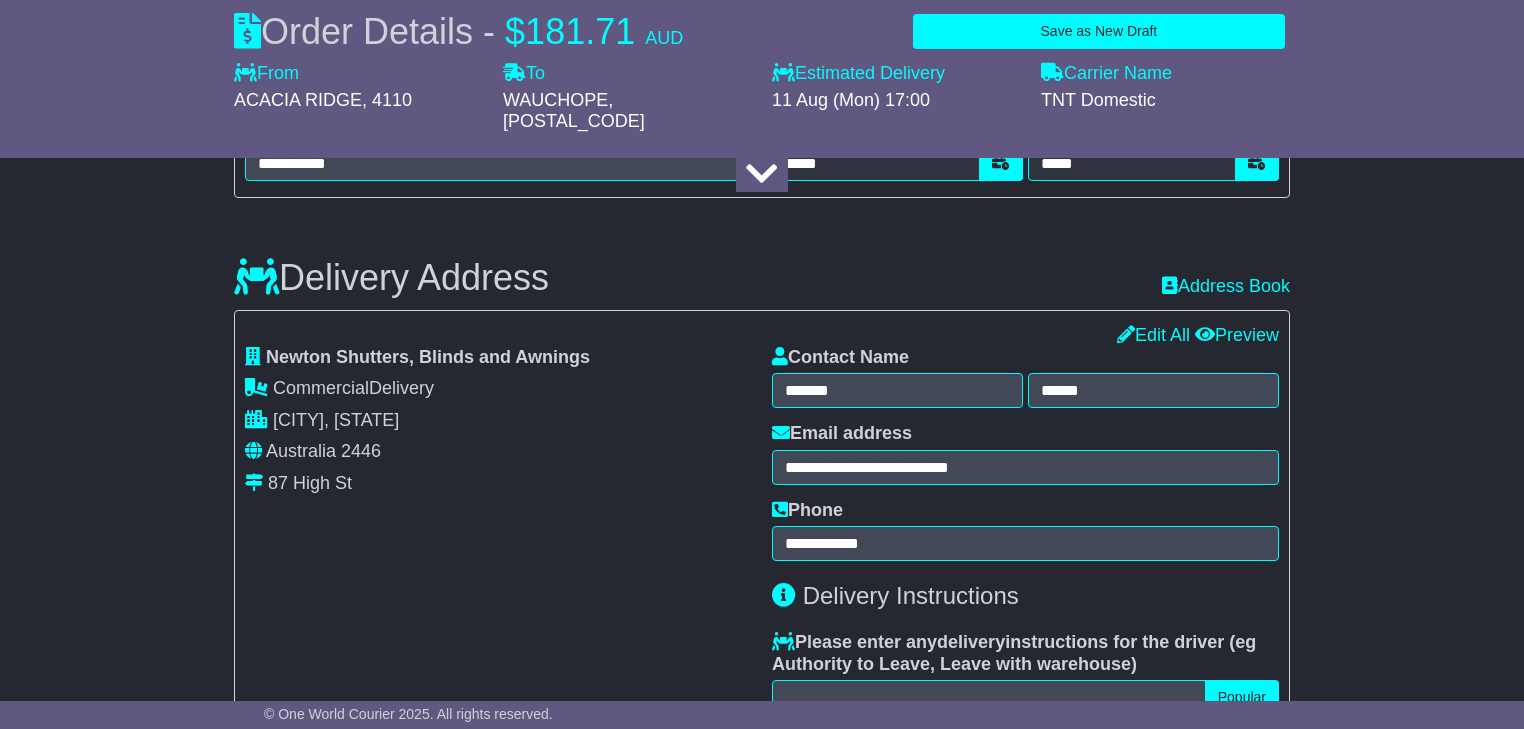 scroll, scrollTop: 1233, scrollLeft: 0, axis: vertical 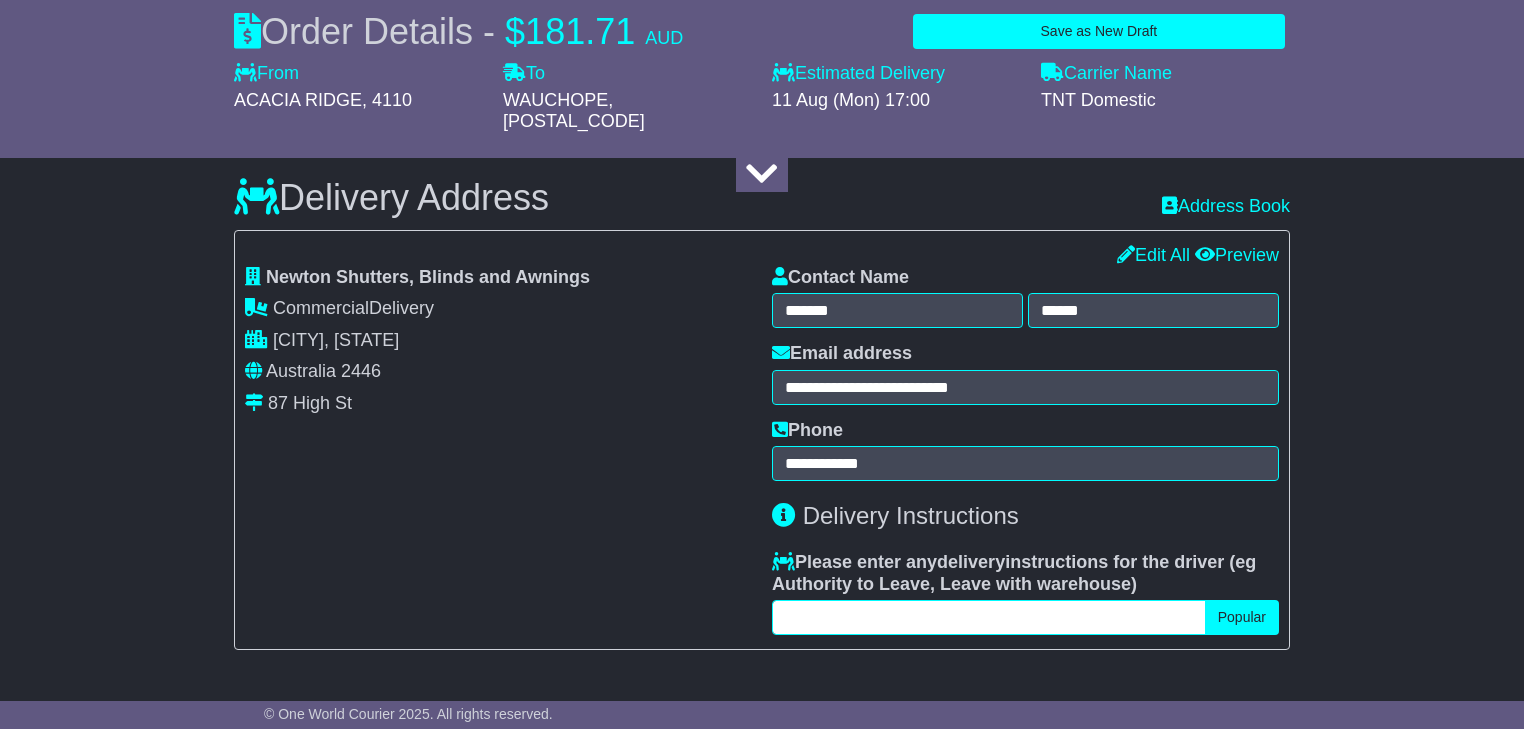 click at bounding box center (989, 617) 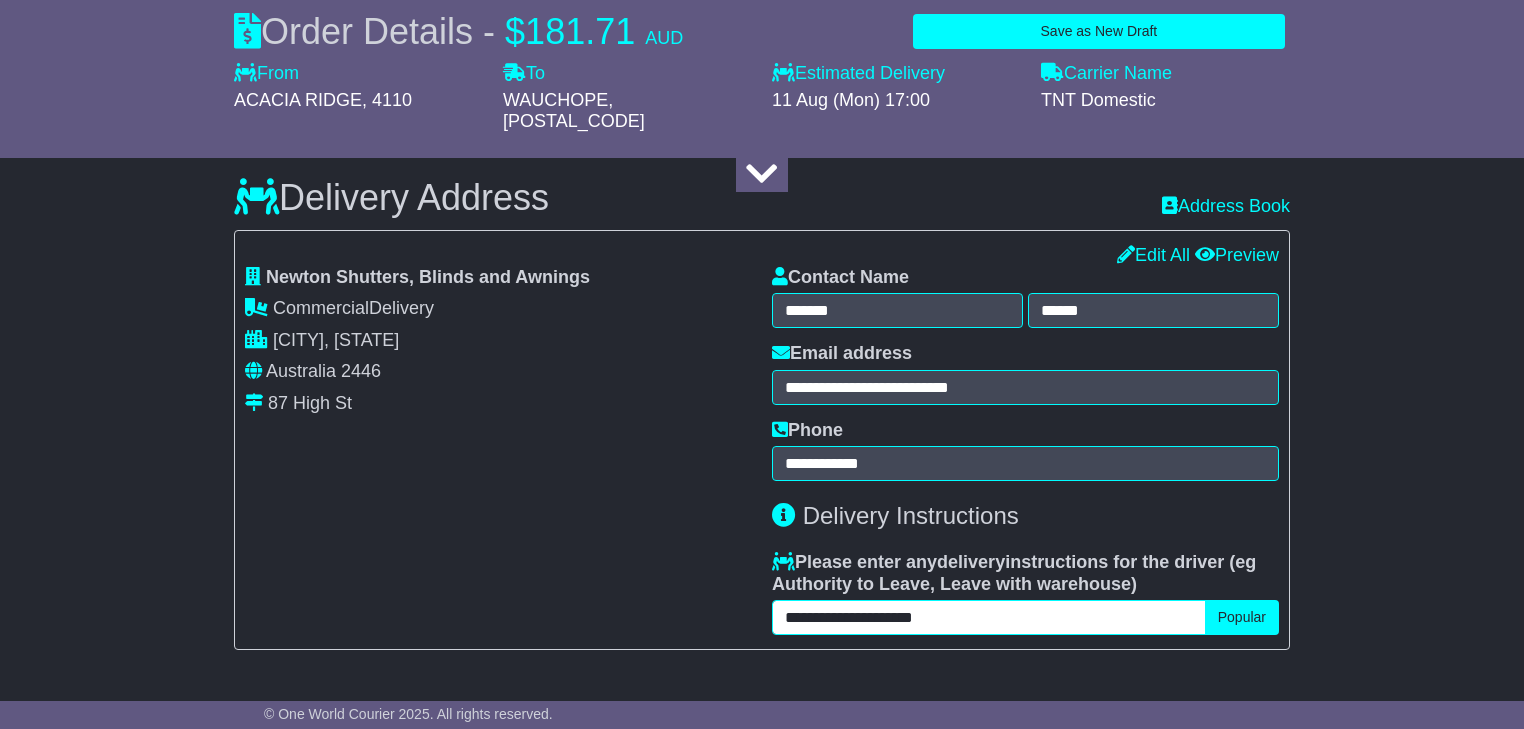 type on "**********" 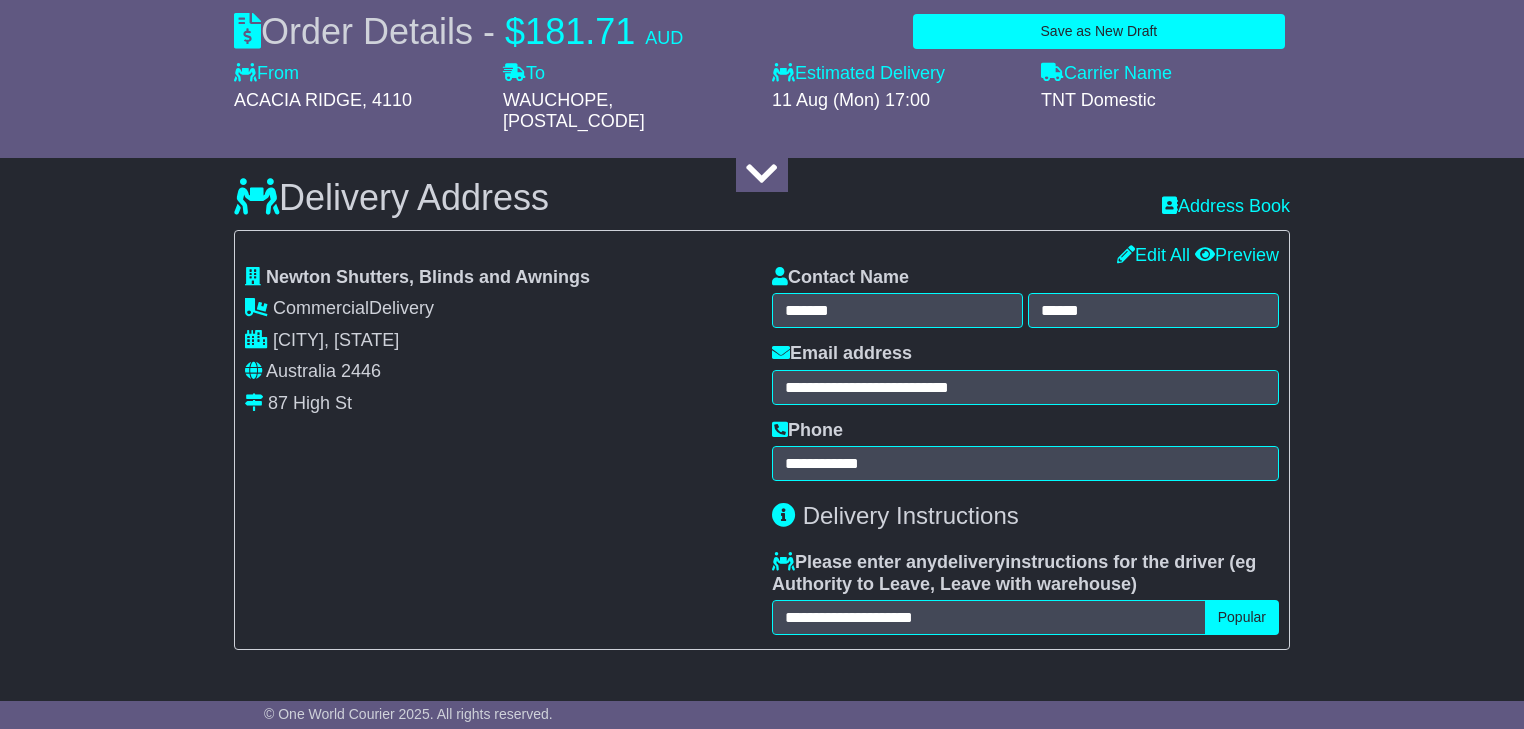 click on "**********" at bounding box center (762, 453) 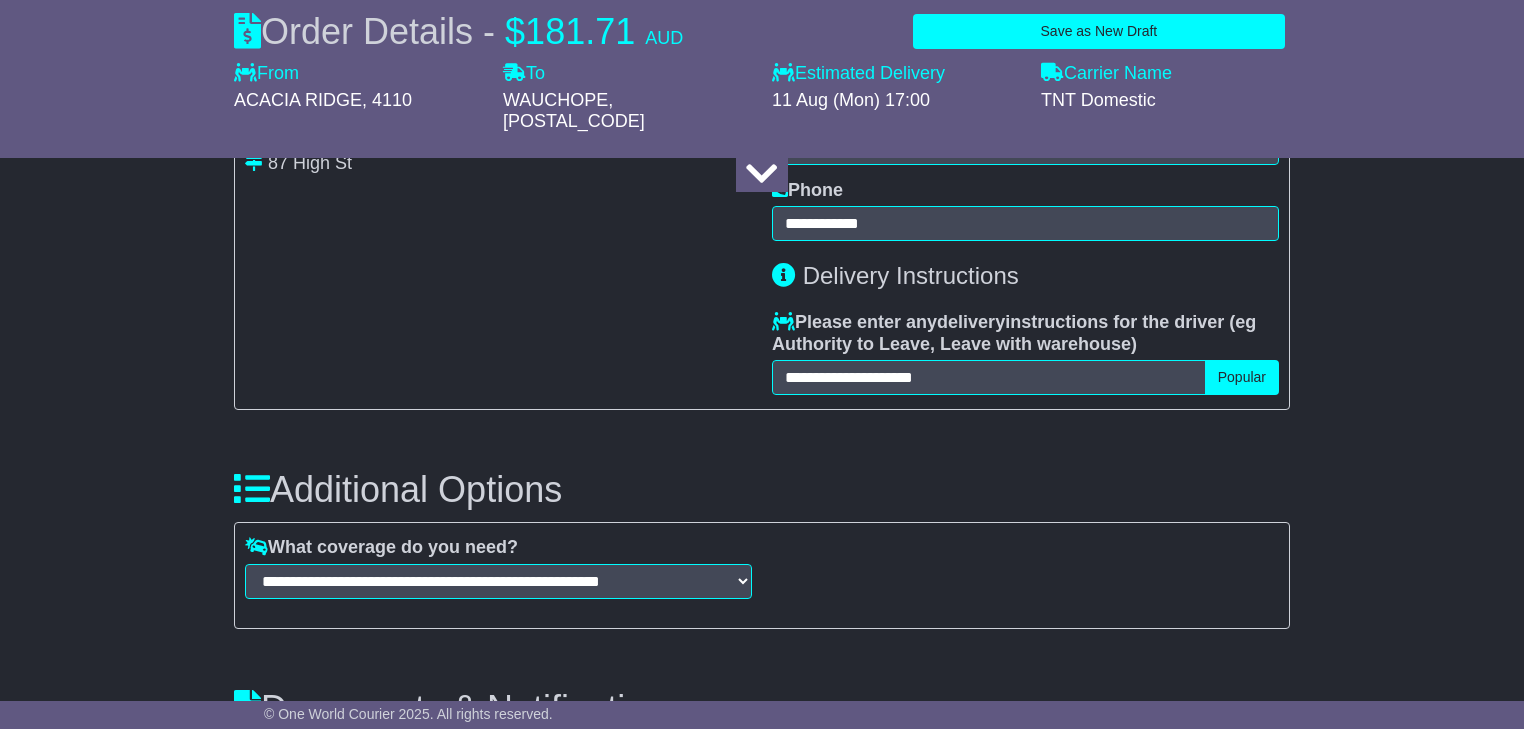 scroll, scrollTop: 1713, scrollLeft: 0, axis: vertical 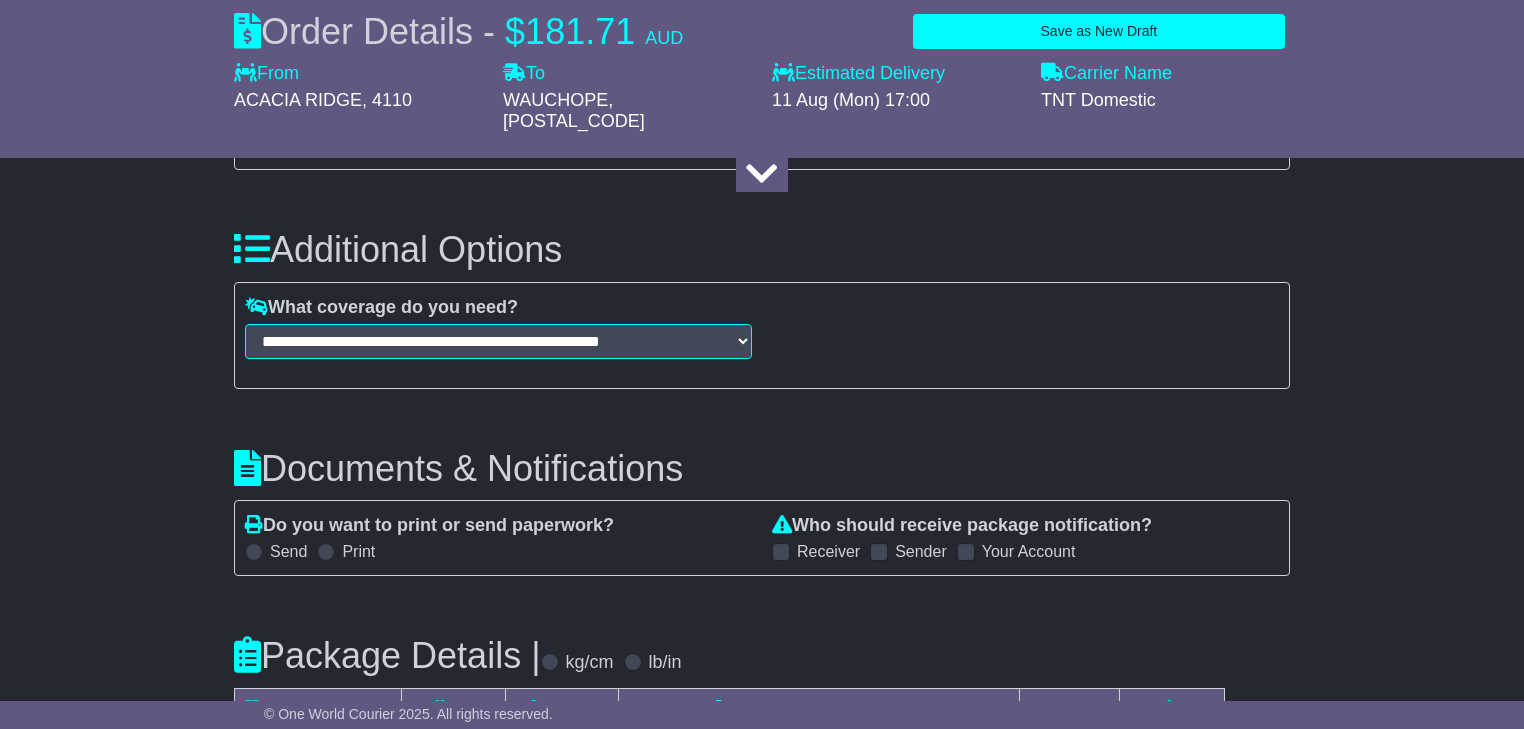 click at bounding box center [966, 552] 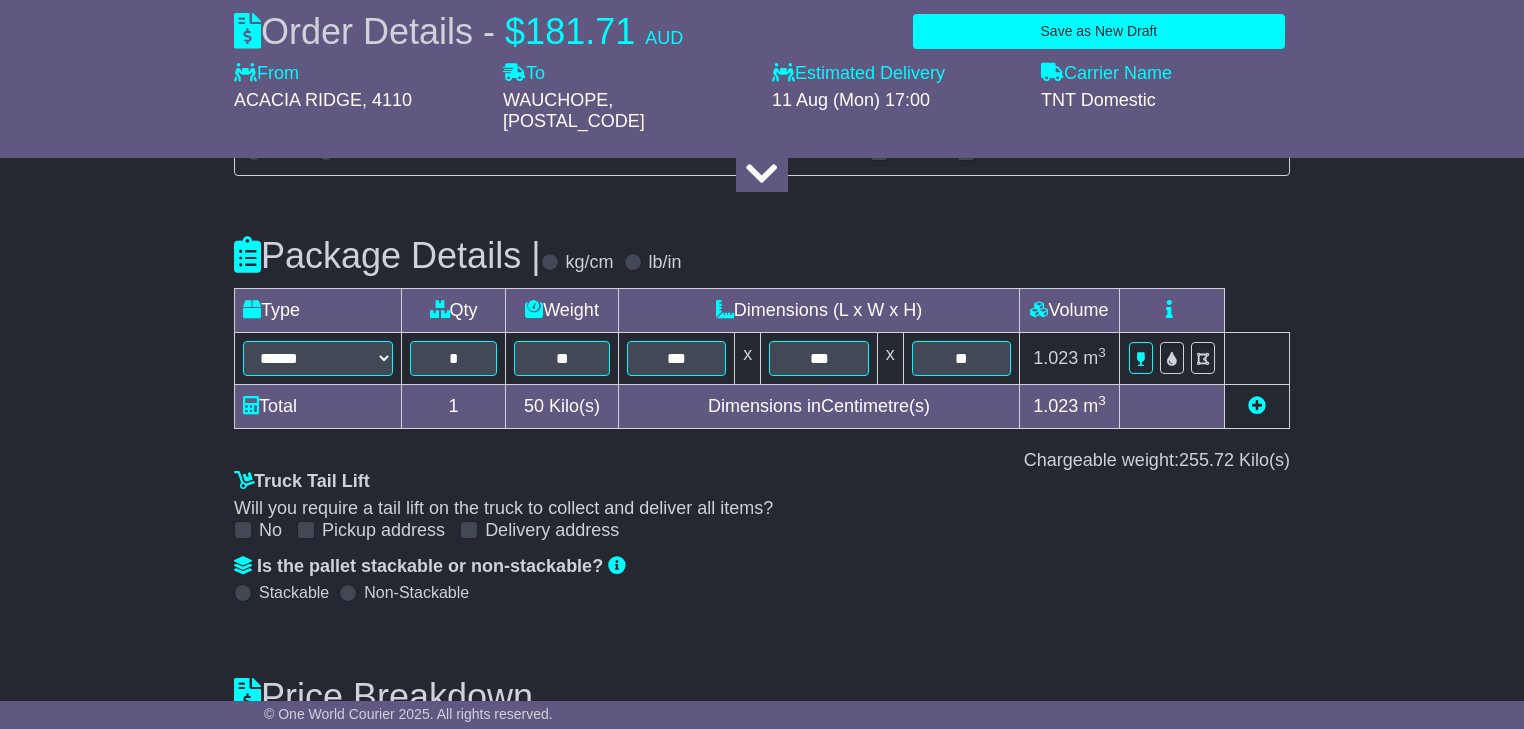 scroll, scrollTop: 2348, scrollLeft: 0, axis: vertical 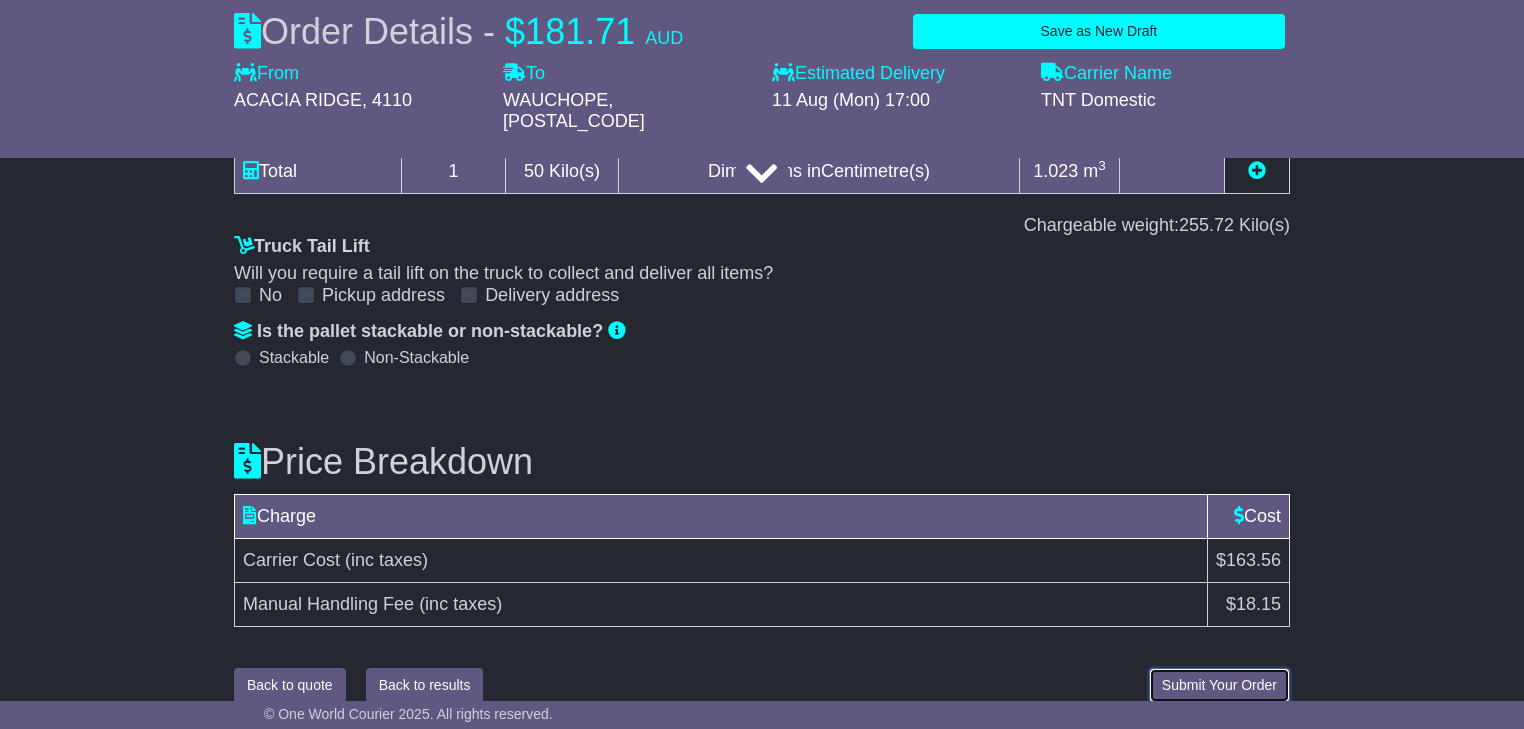 click on "Submit Your Order" at bounding box center [1219, 685] 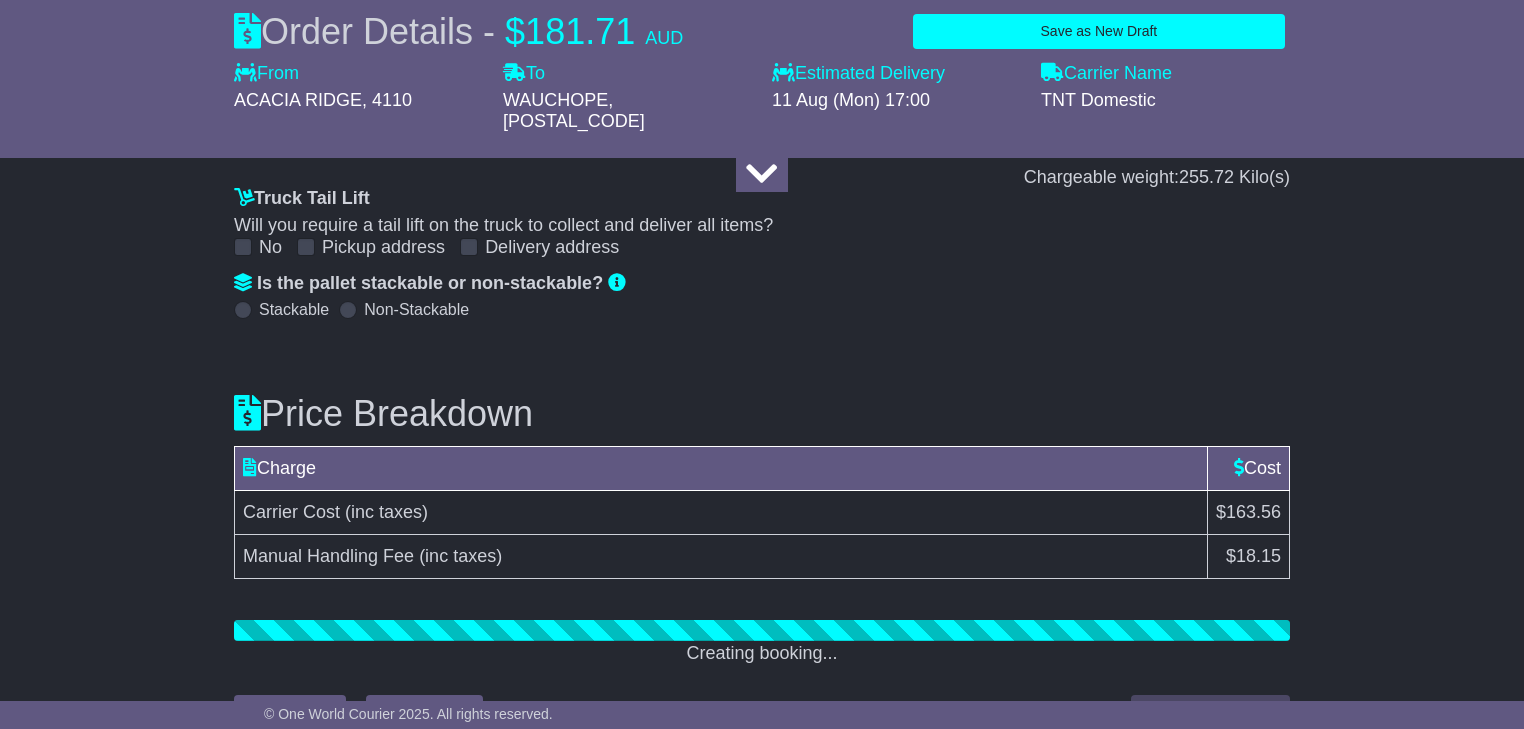 scroll, scrollTop: 2423, scrollLeft: 0, axis: vertical 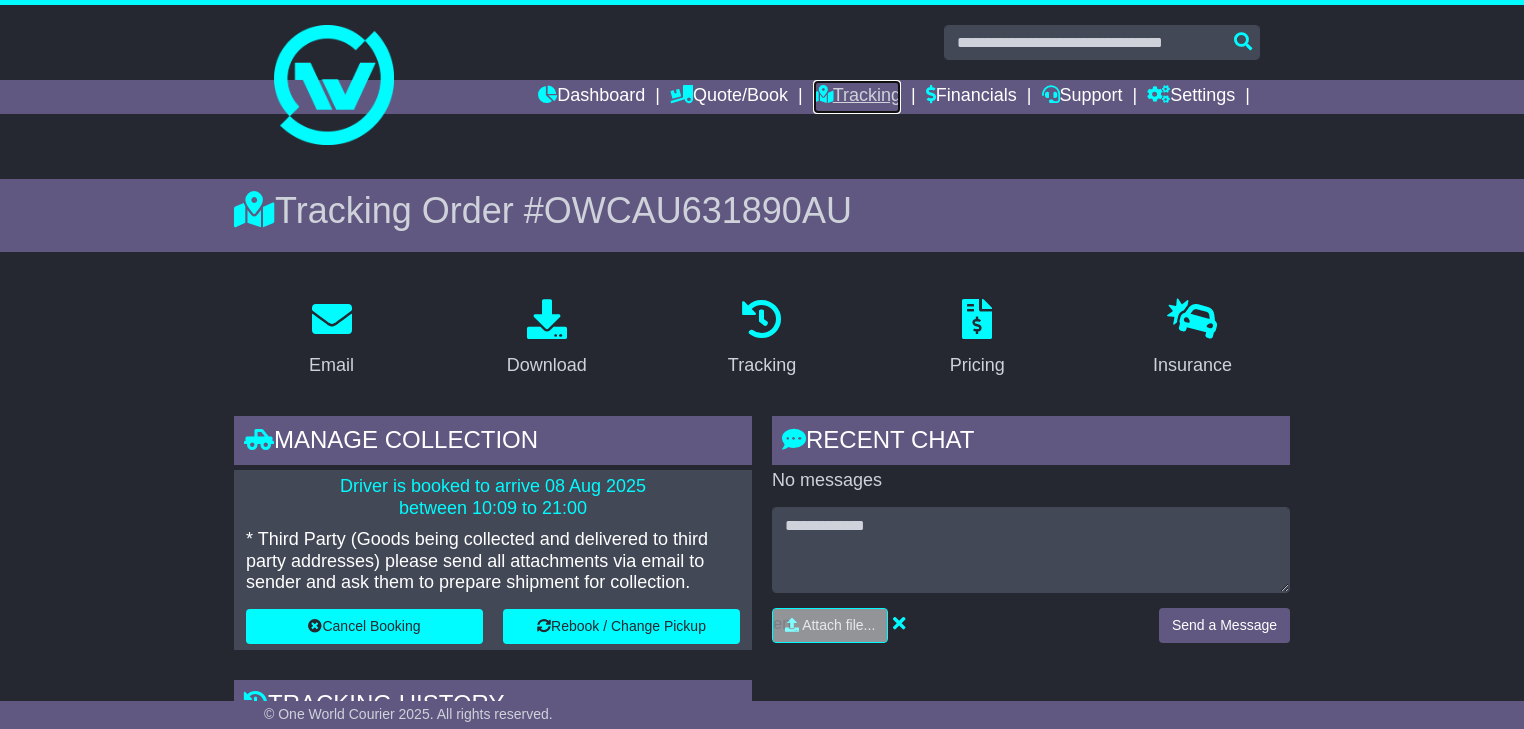 click on "Tracking" at bounding box center [857, 97] 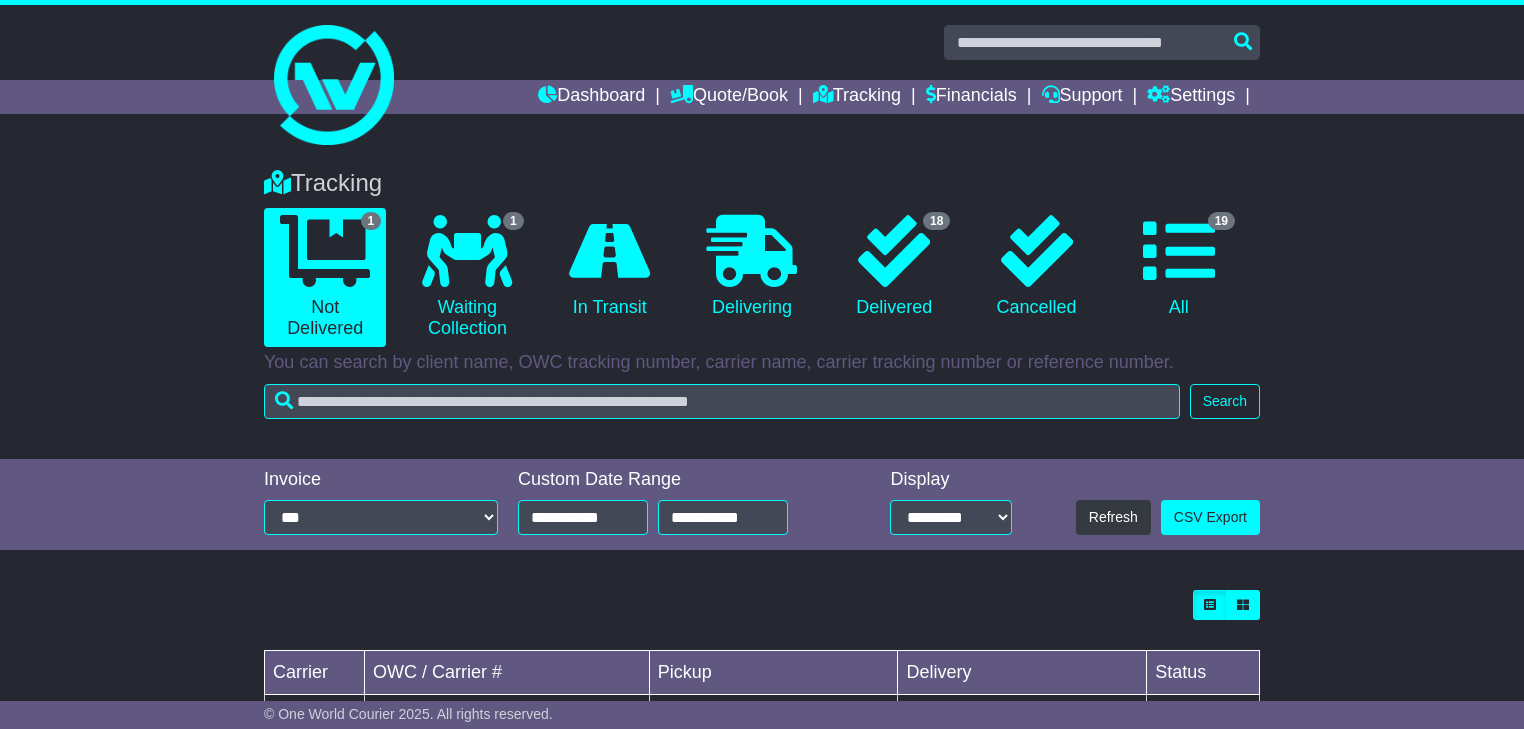 scroll, scrollTop: 0, scrollLeft: 0, axis: both 